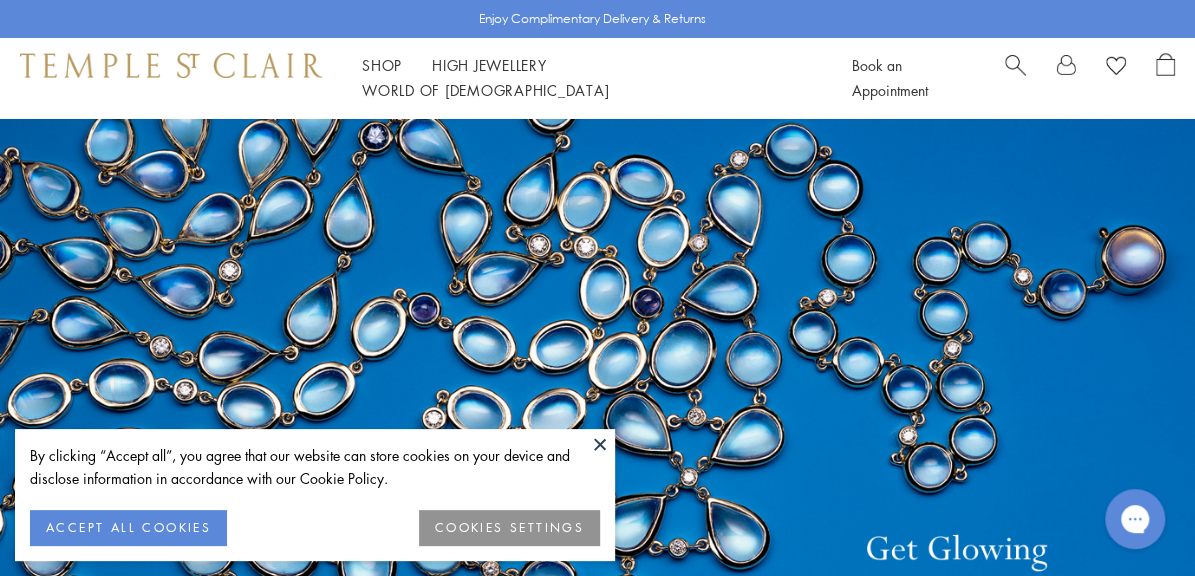 scroll, scrollTop: 0, scrollLeft: 0, axis: both 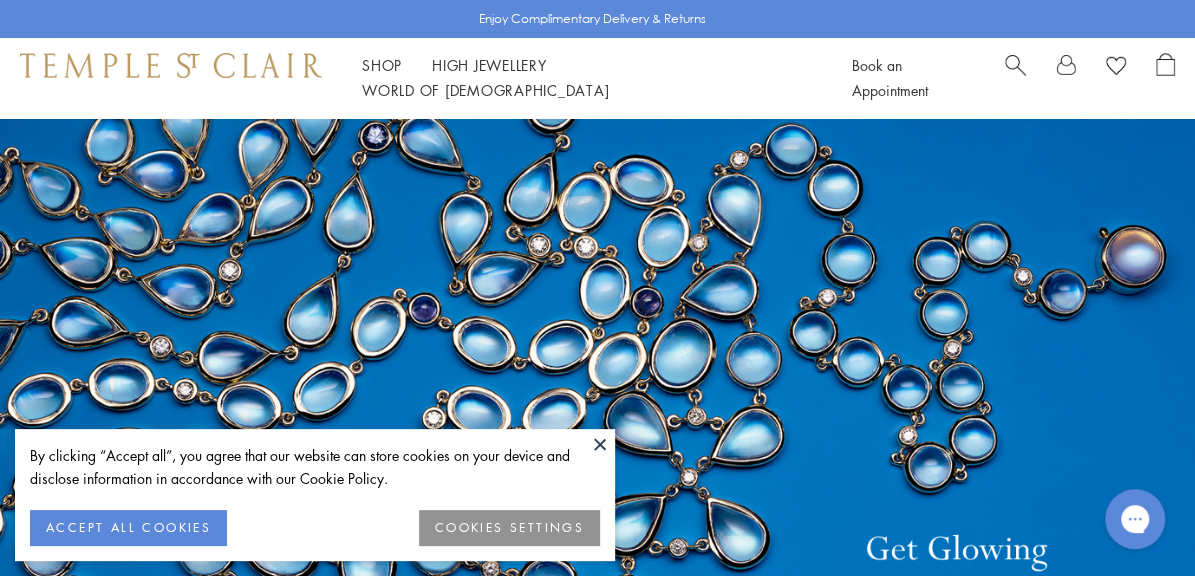 click on "Shop Shop" at bounding box center (382, 65) 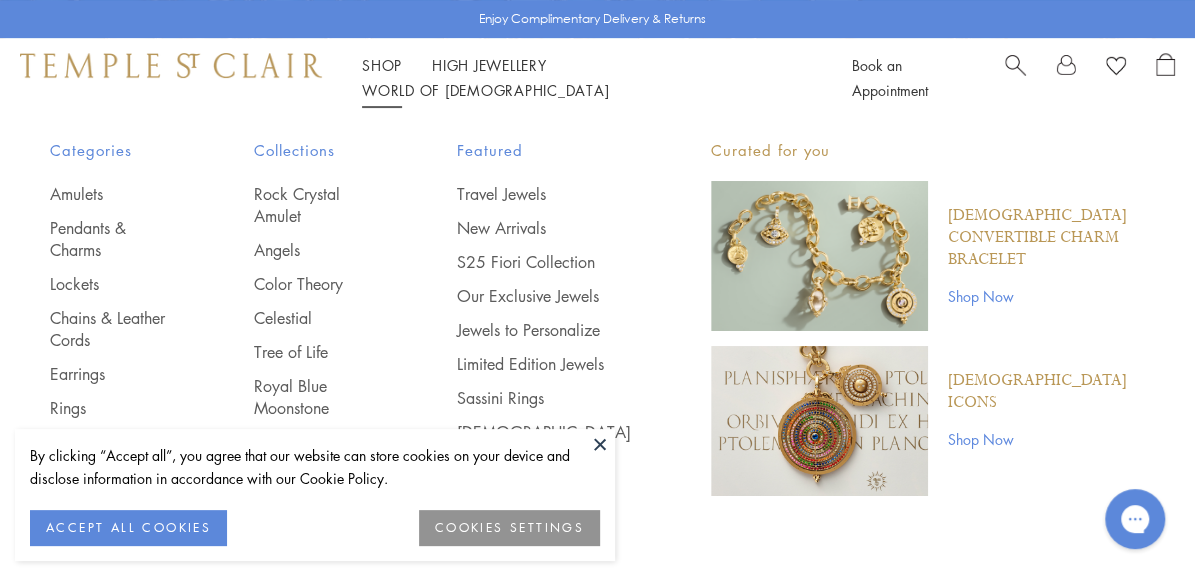scroll, scrollTop: 211, scrollLeft: 0, axis: vertical 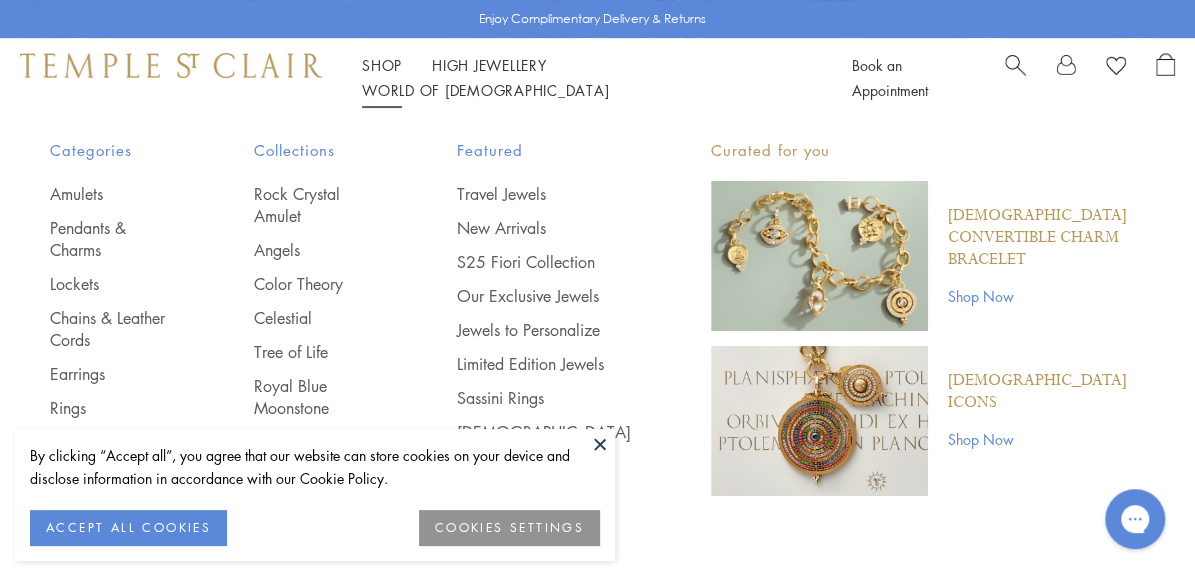 click on "Necklaces" at bounding box center [112, 498] 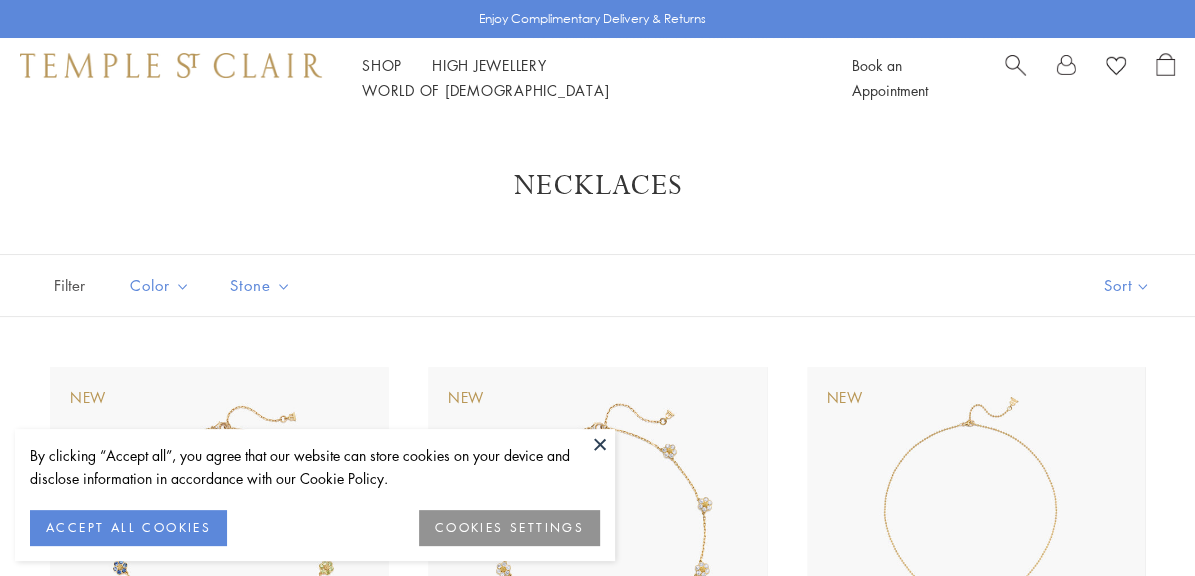 scroll, scrollTop: 0, scrollLeft: 0, axis: both 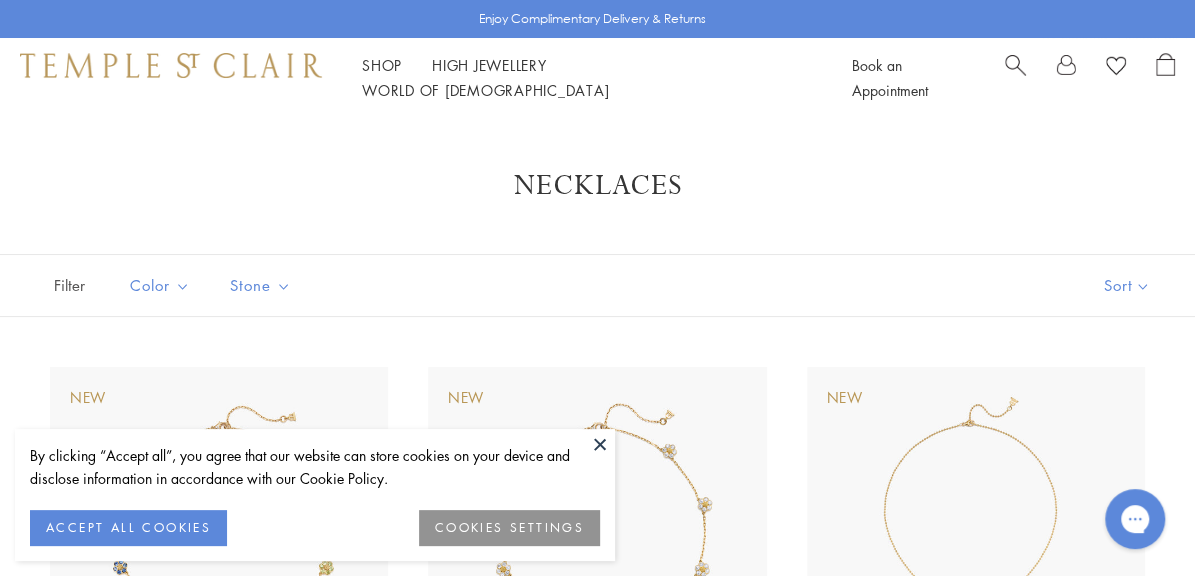 click at bounding box center [600, 444] 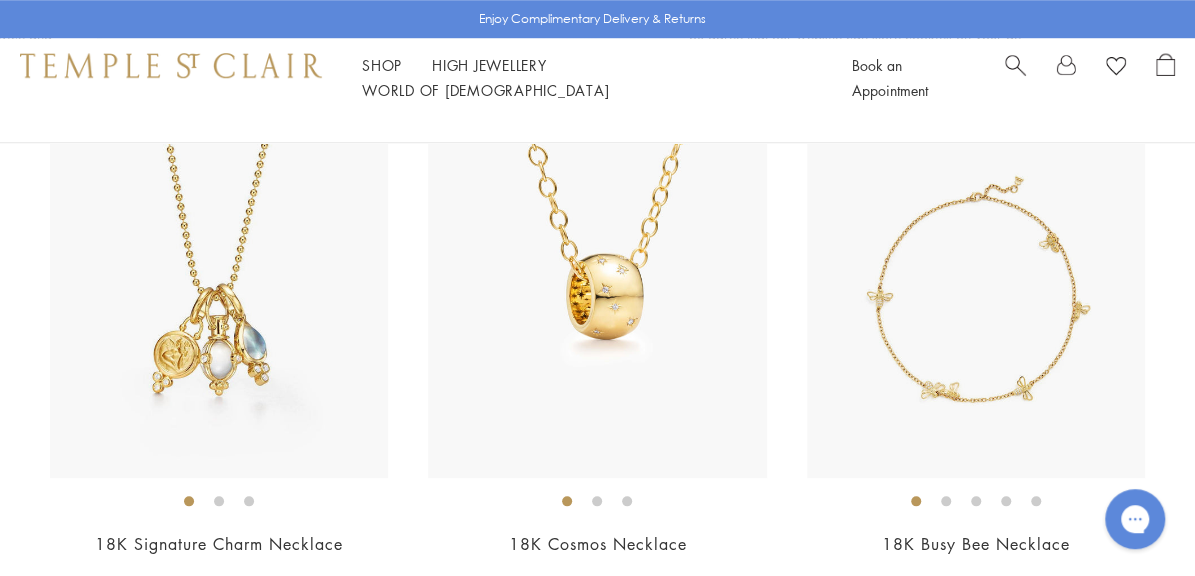 scroll, scrollTop: 727, scrollLeft: 0, axis: vertical 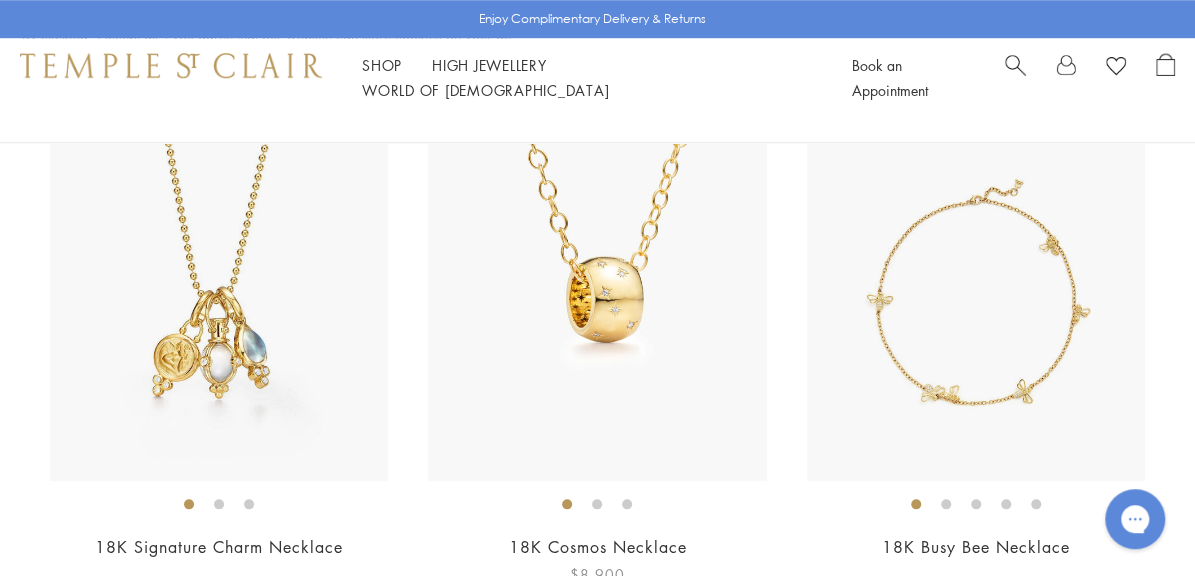 click at bounding box center (597, 312) 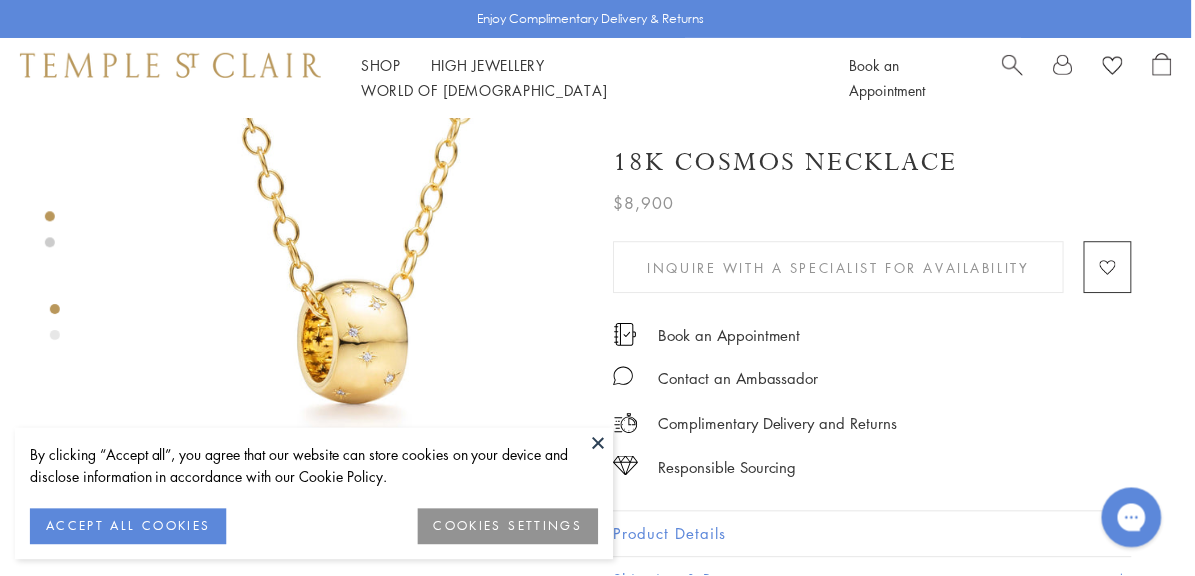 scroll, scrollTop: 0, scrollLeft: 0, axis: both 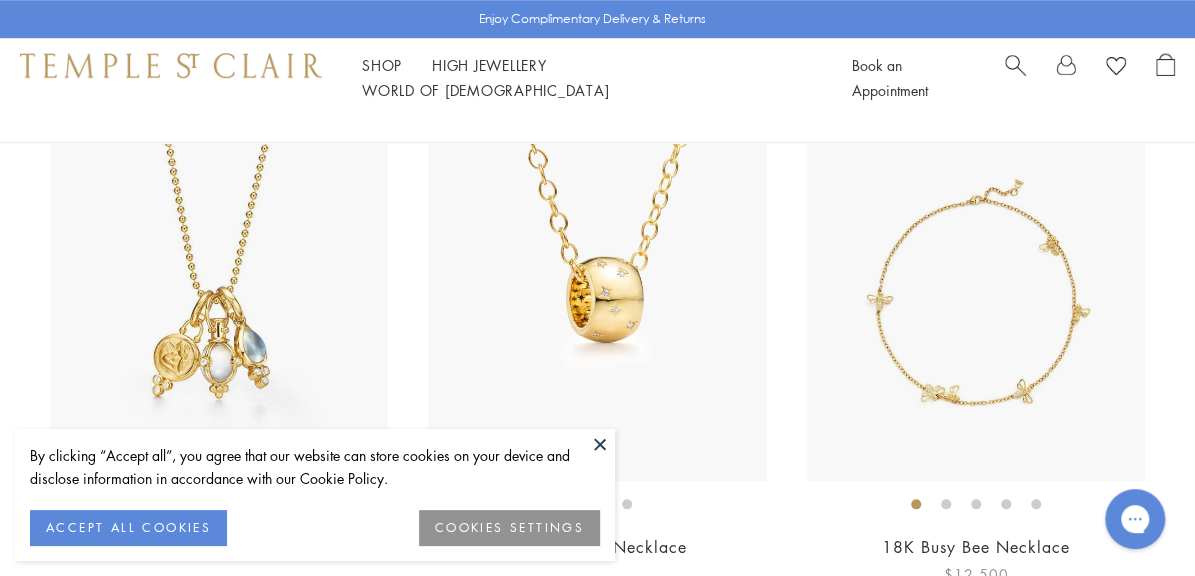 click at bounding box center (976, 312) 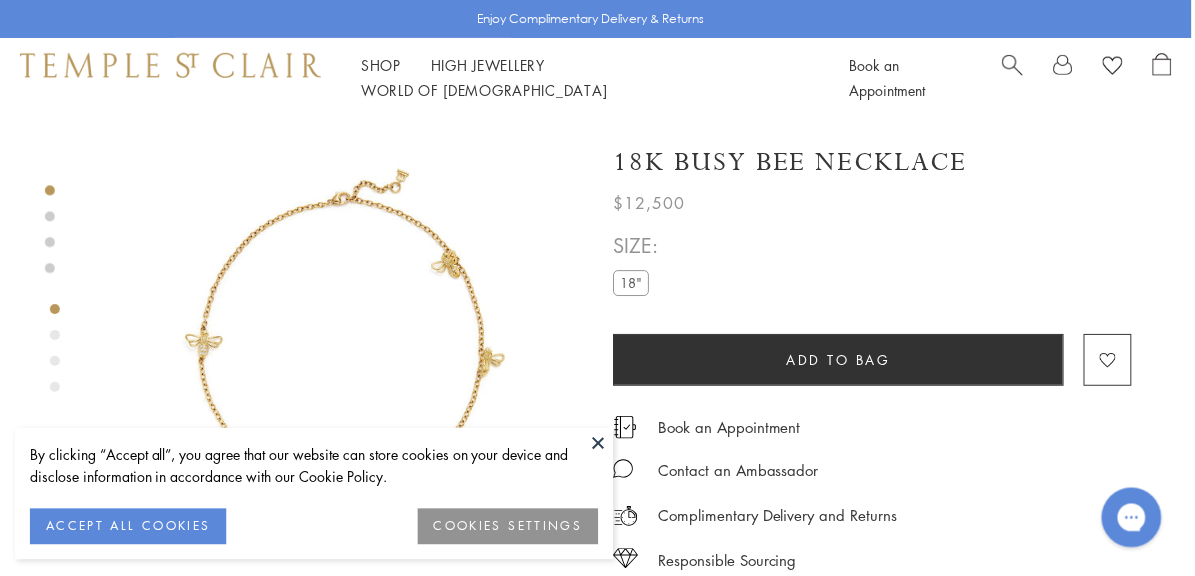 scroll, scrollTop: 0, scrollLeft: 0, axis: both 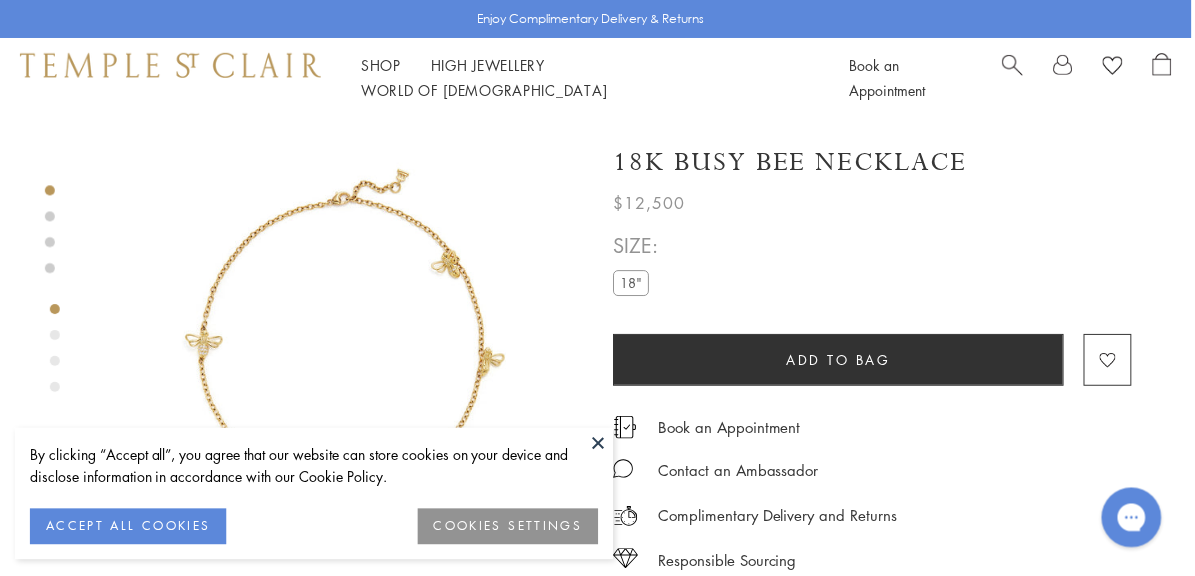 click at bounding box center (600, 444) 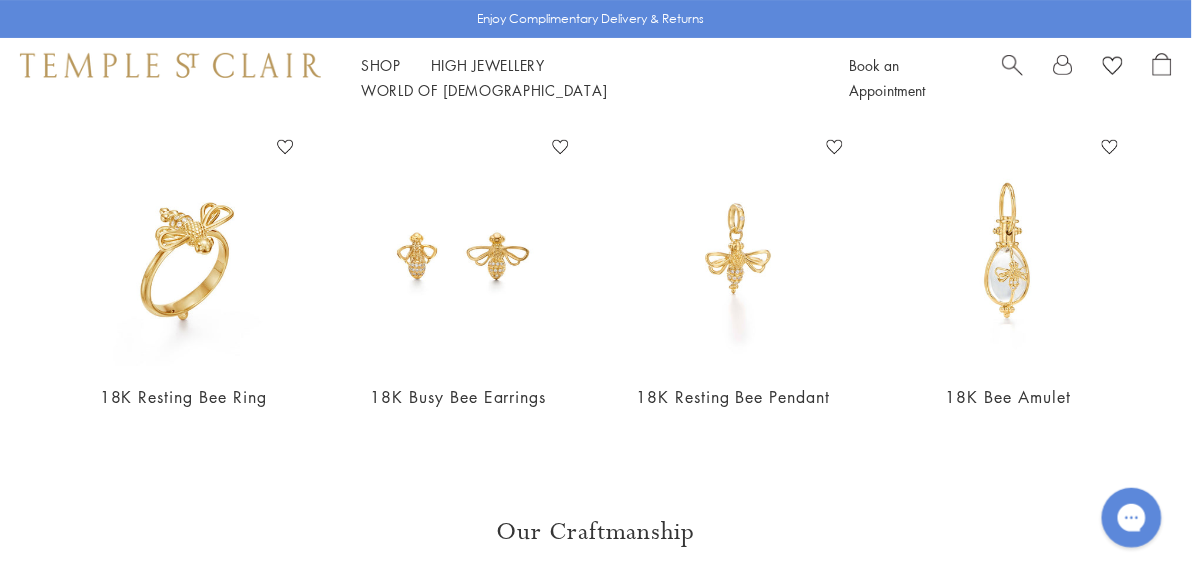 scroll, scrollTop: 2153, scrollLeft: 0, axis: vertical 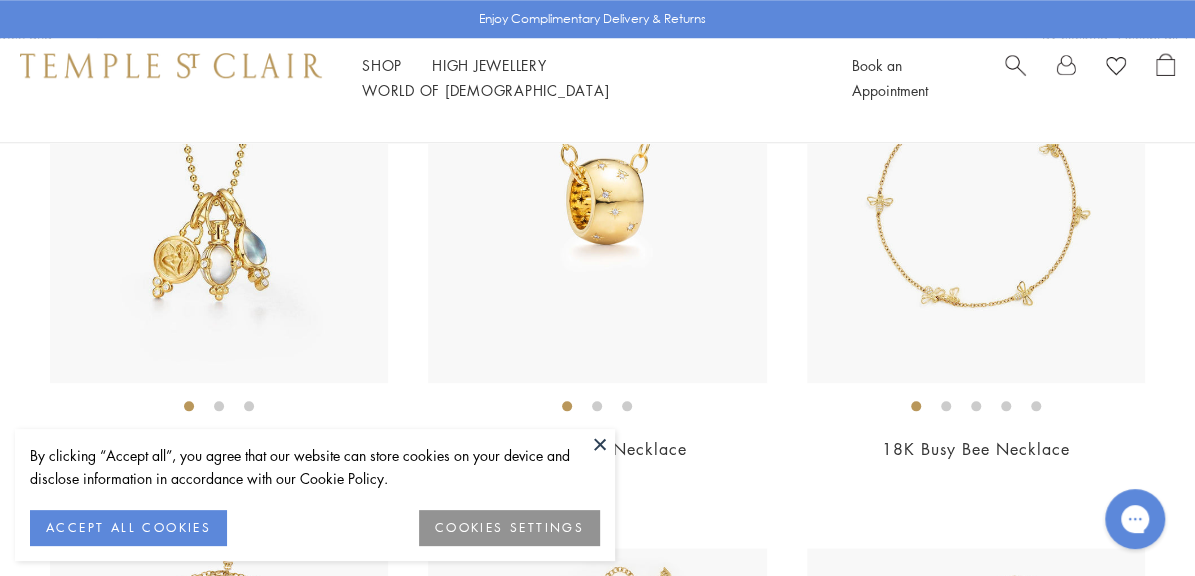 click at bounding box center (600, 444) 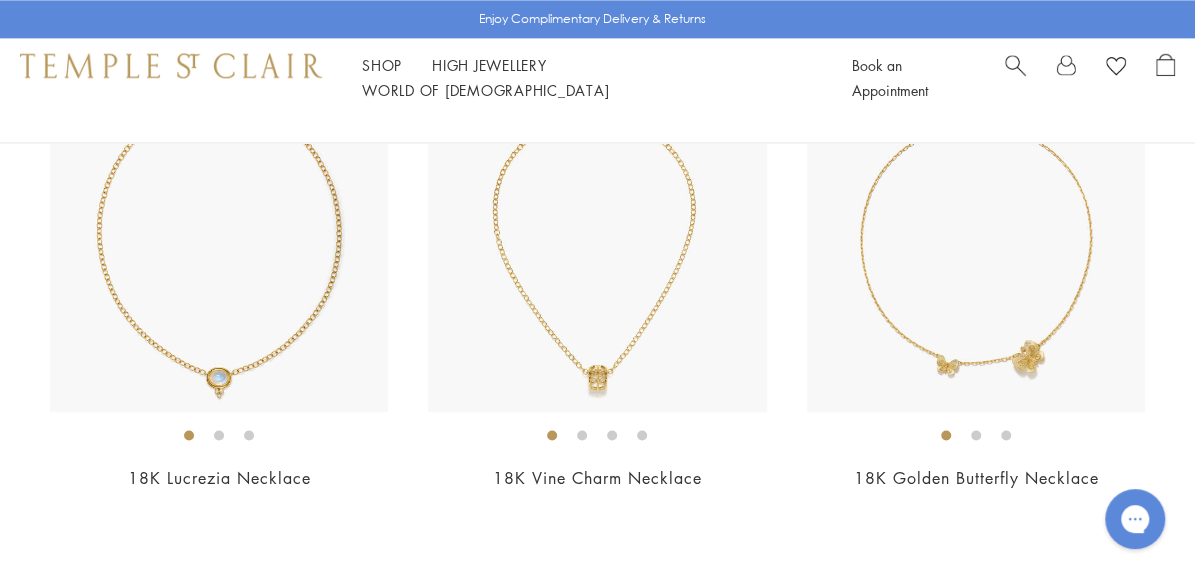 scroll, scrollTop: 1300, scrollLeft: 0, axis: vertical 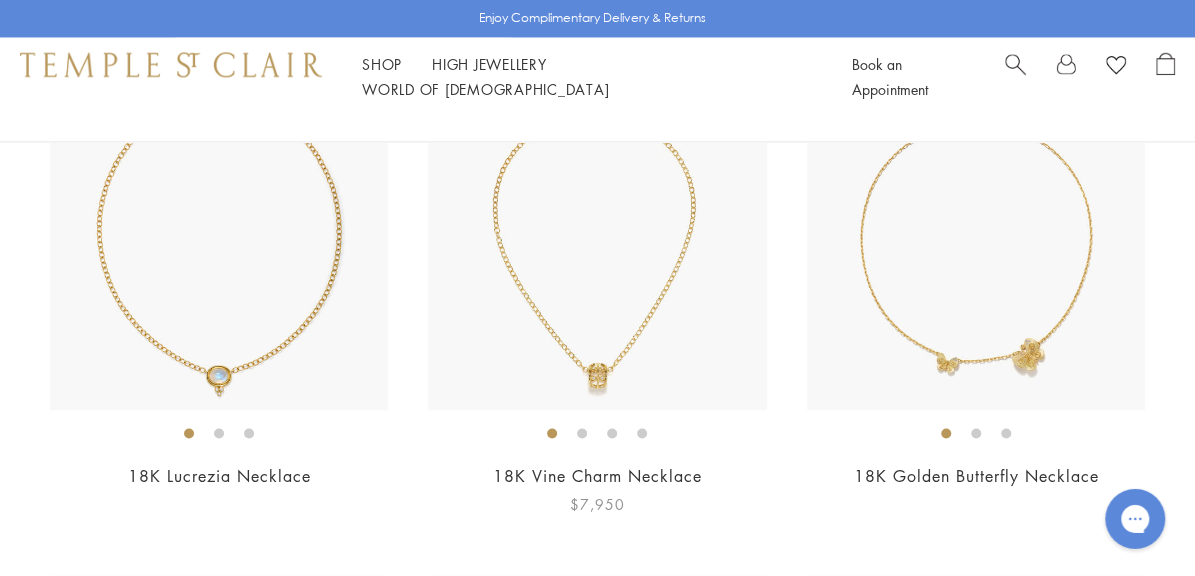 click at bounding box center (597, 242) 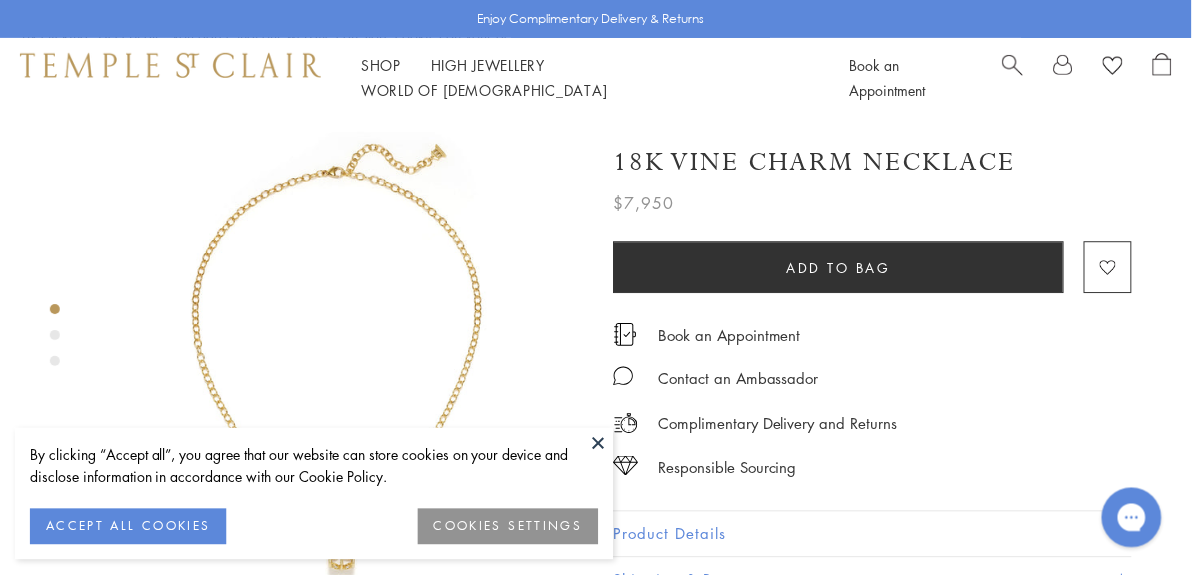 scroll, scrollTop: 0, scrollLeft: 0, axis: both 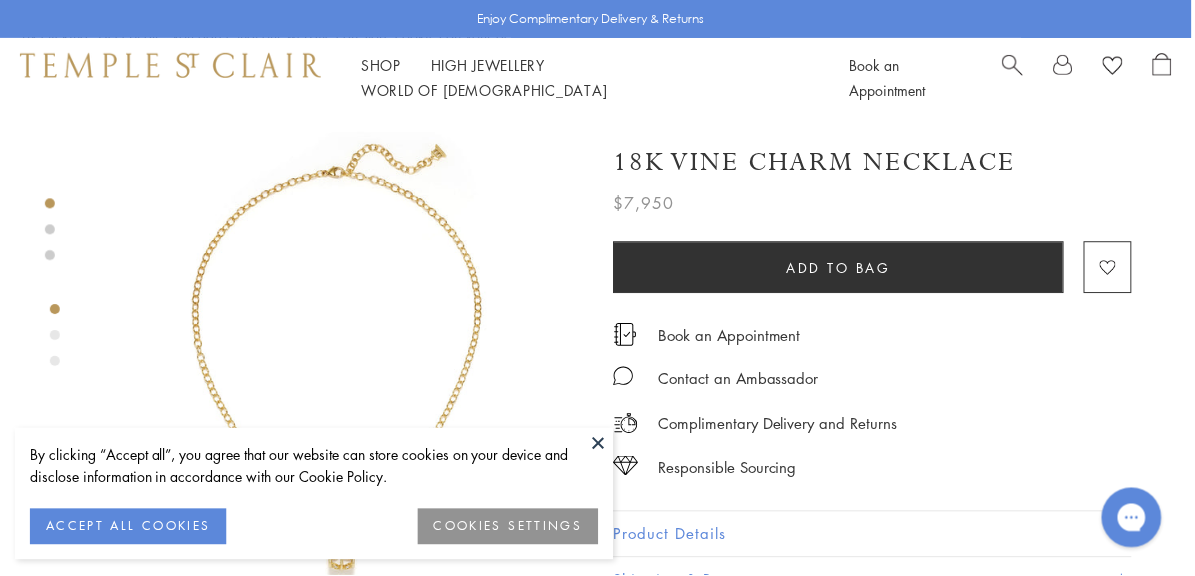 click at bounding box center [600, 444] 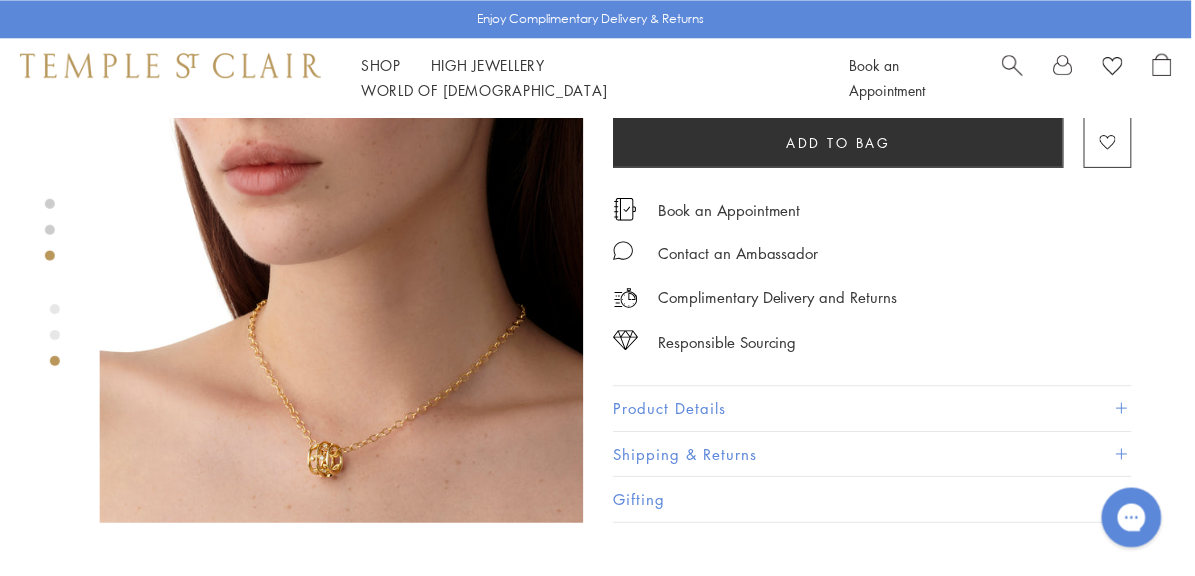 scroll, scrollTop: 1118, scrollLeft: 0, axis: vertical 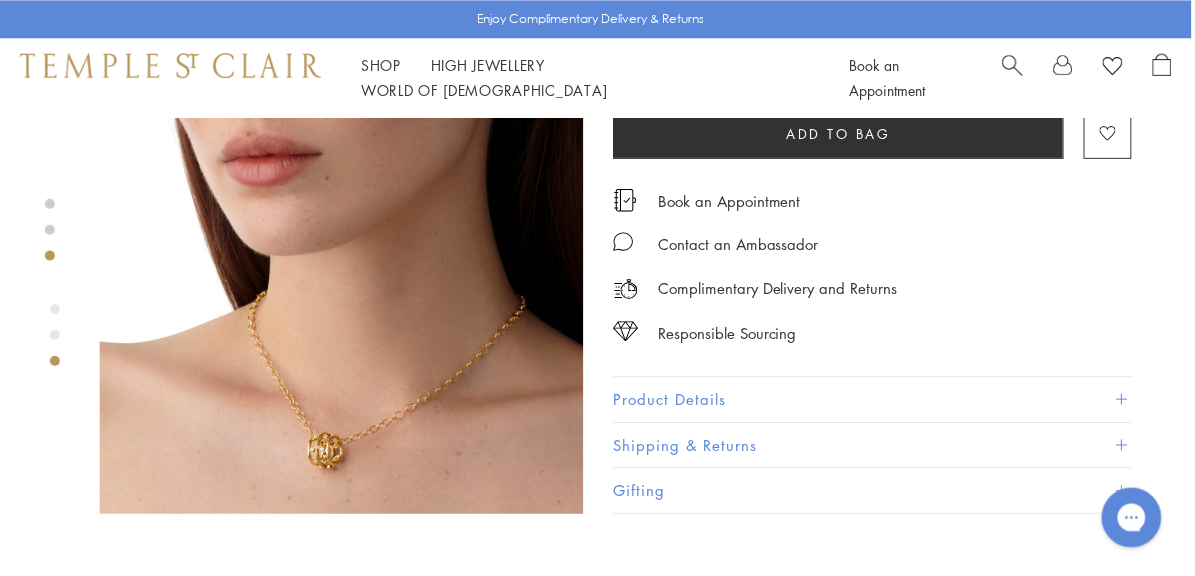 click on "Product Details" at bounding box center (875, 400) 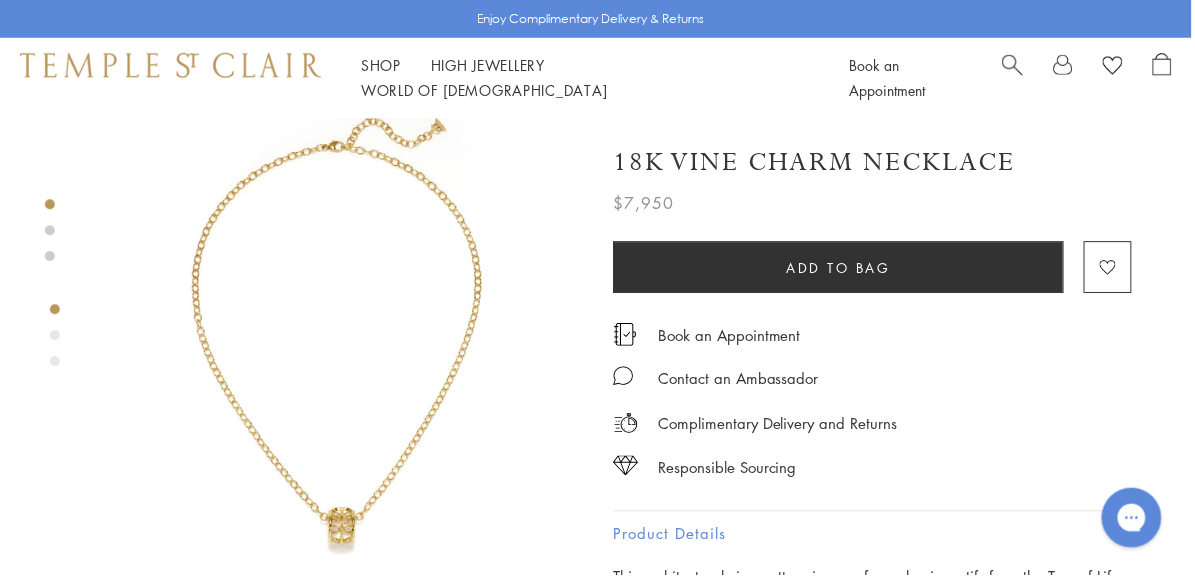 scroll, scrollTop: 0, scrollLeft: 0, axis: both 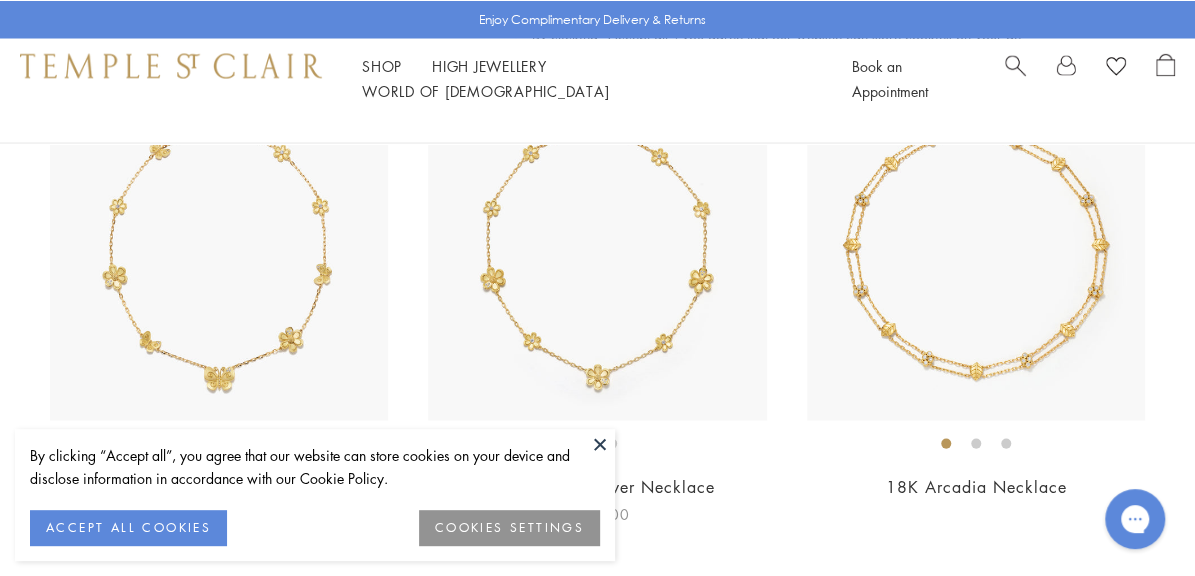 click at bounding box center [597, 251] 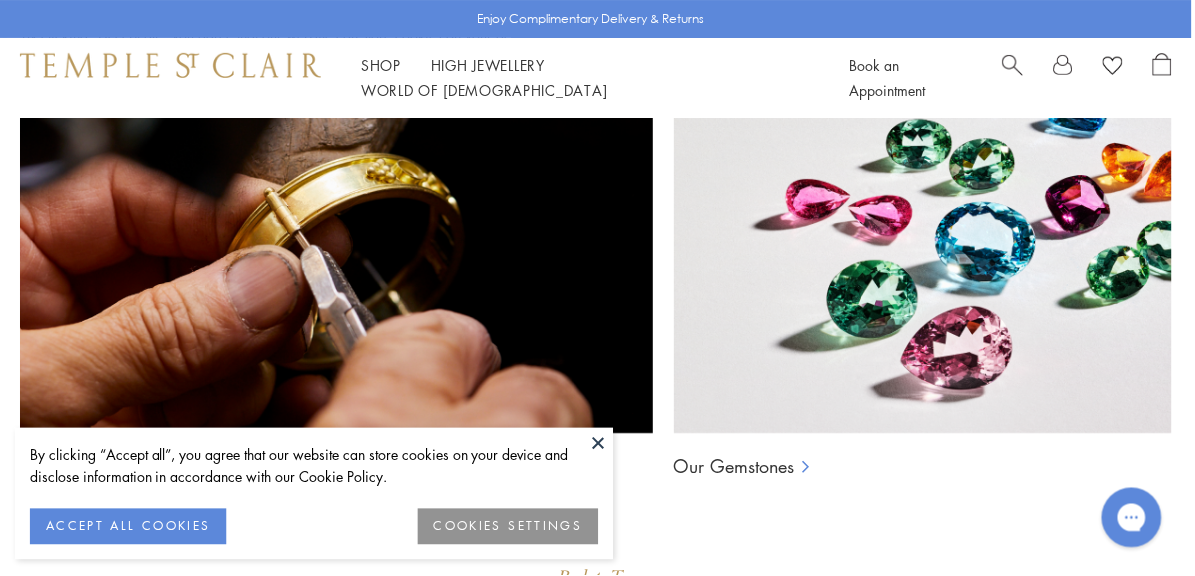 scroll, scrollTop: 1232, scrollLeft: 0, axis: vertical 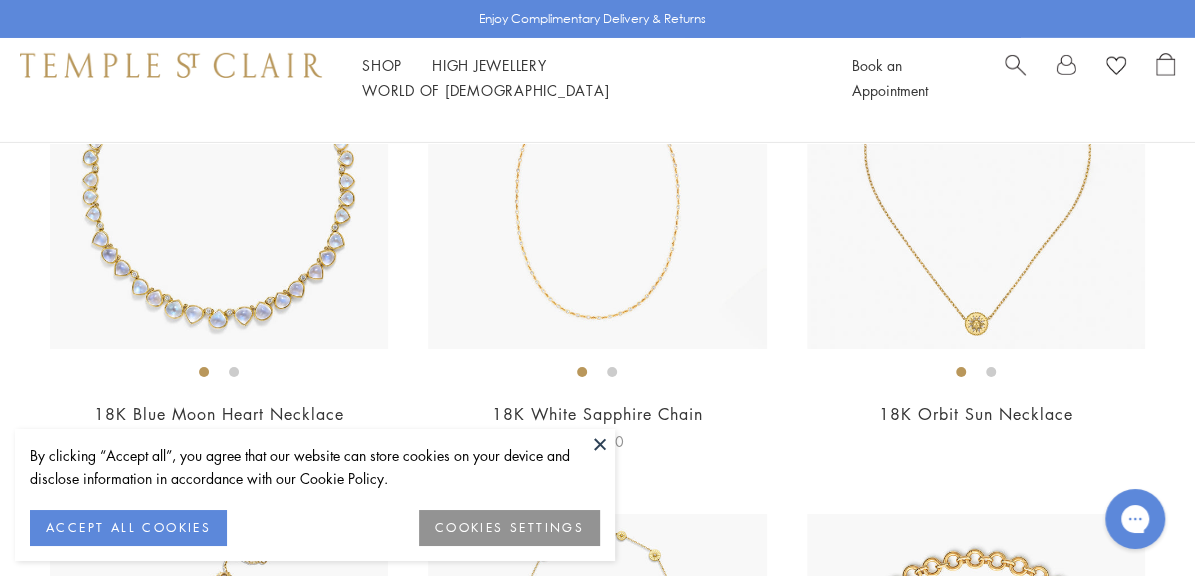 click at bounding box center [597, 179] 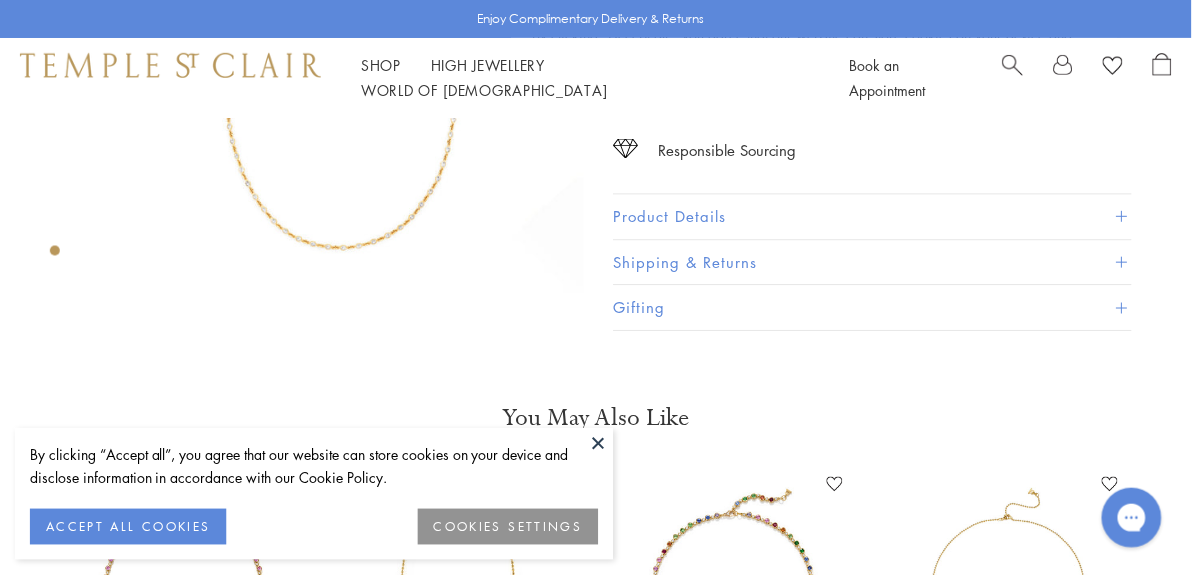 scroll, scrollTop: 309, scrollLeft: 0, axis: vertical 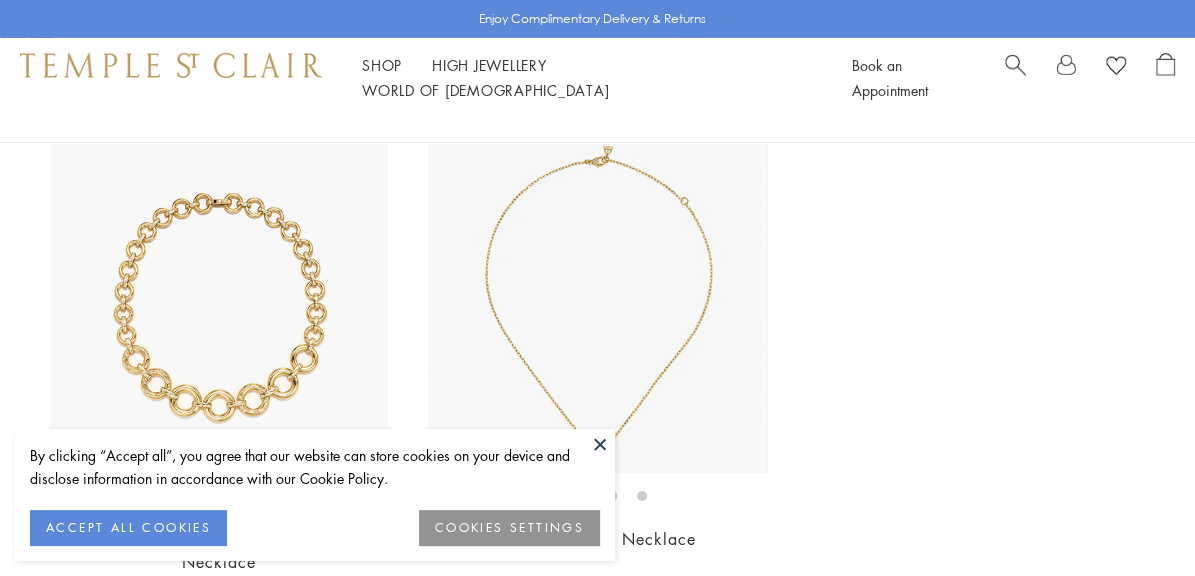 click at bounding box center [600, 444] 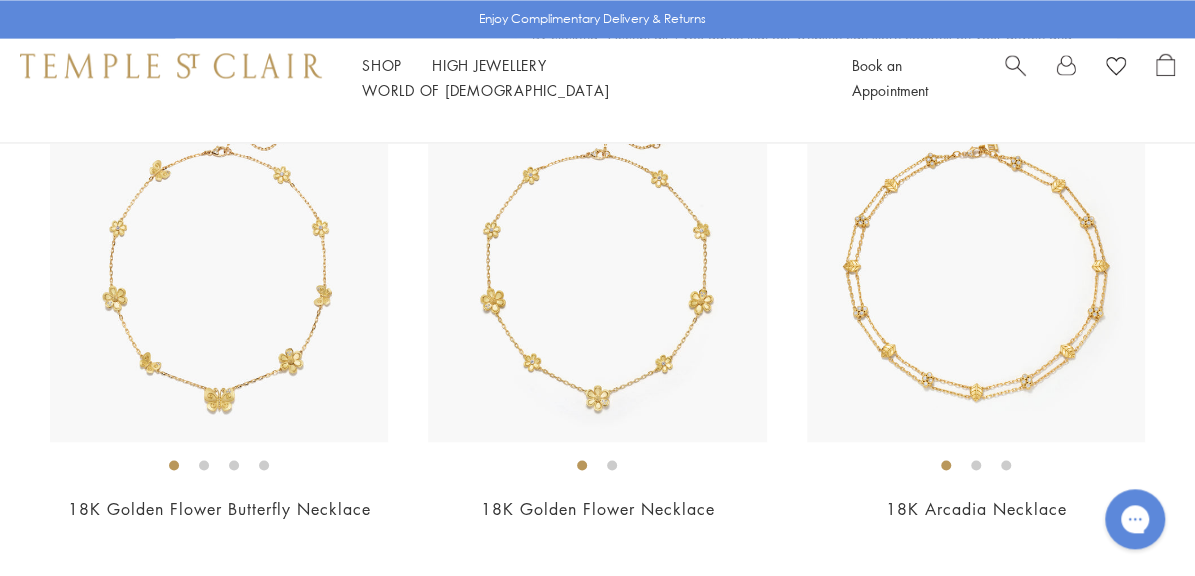 scroll, scrollTop: 1772, scrollLeft: 0, axis: vertical 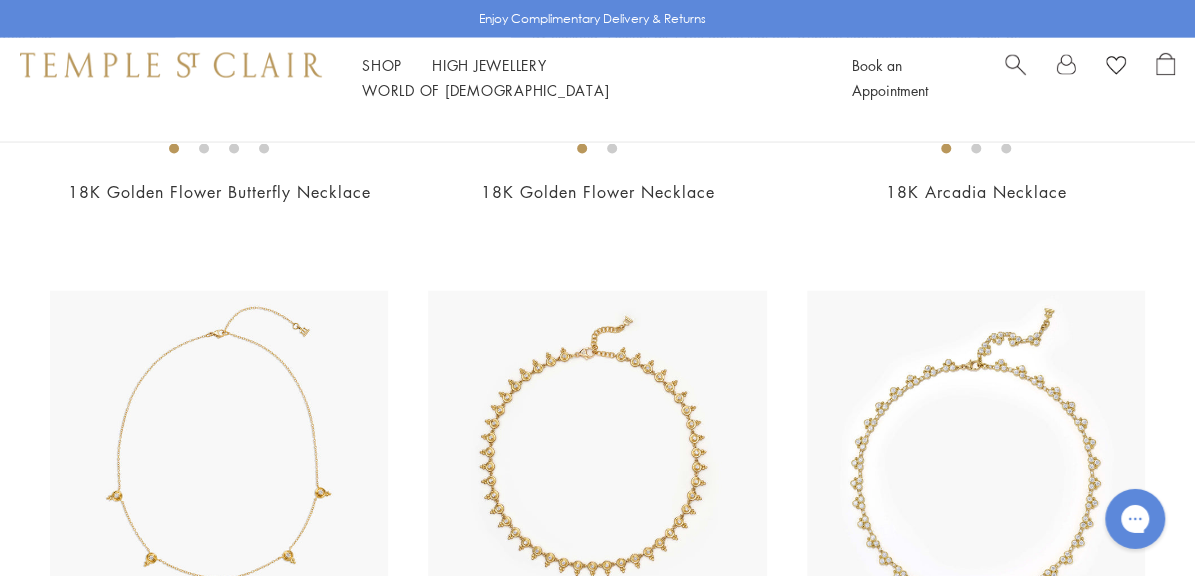 click on "Shop Shop" at bounding box center (382, 65) 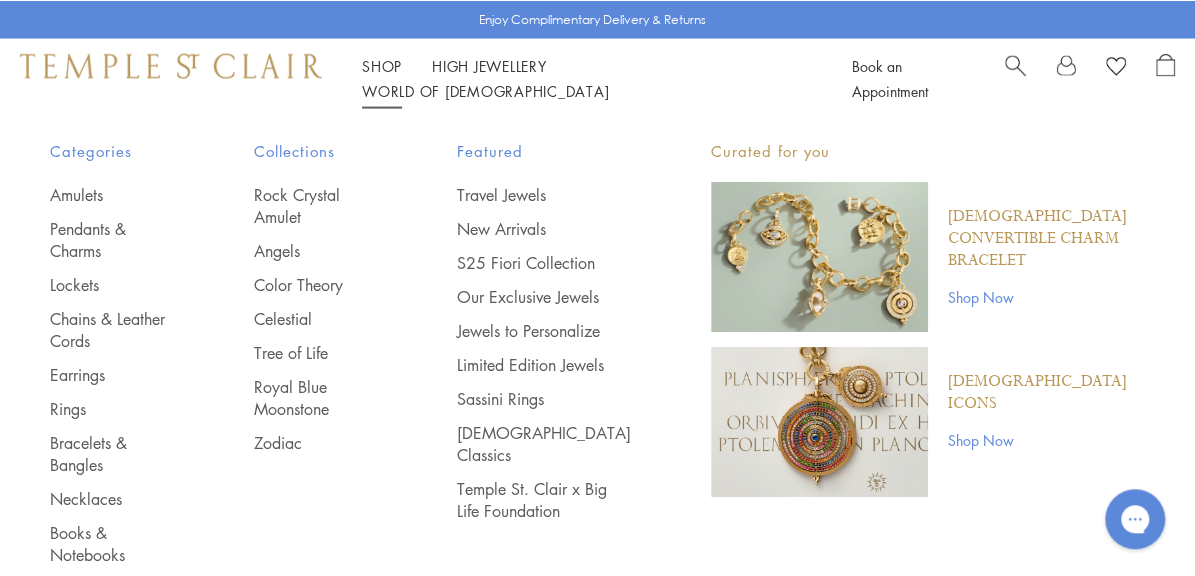 scroll, scrollTop: 2019, scrollLeft: 0, axis: vertical 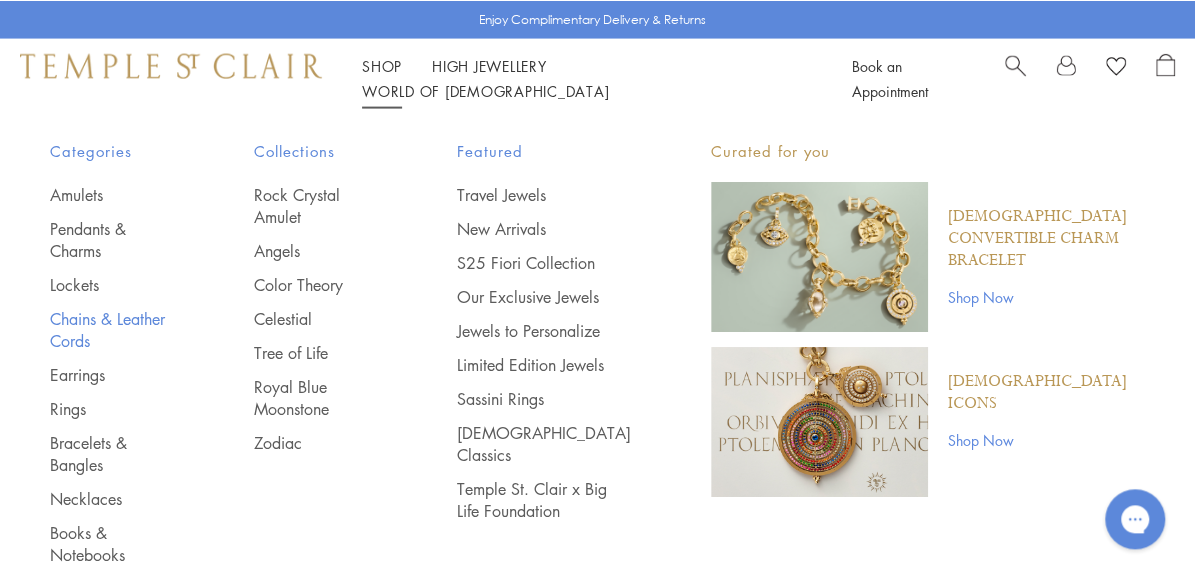 click on "Chains & Leather Cords" at bounding box center [112, 329] 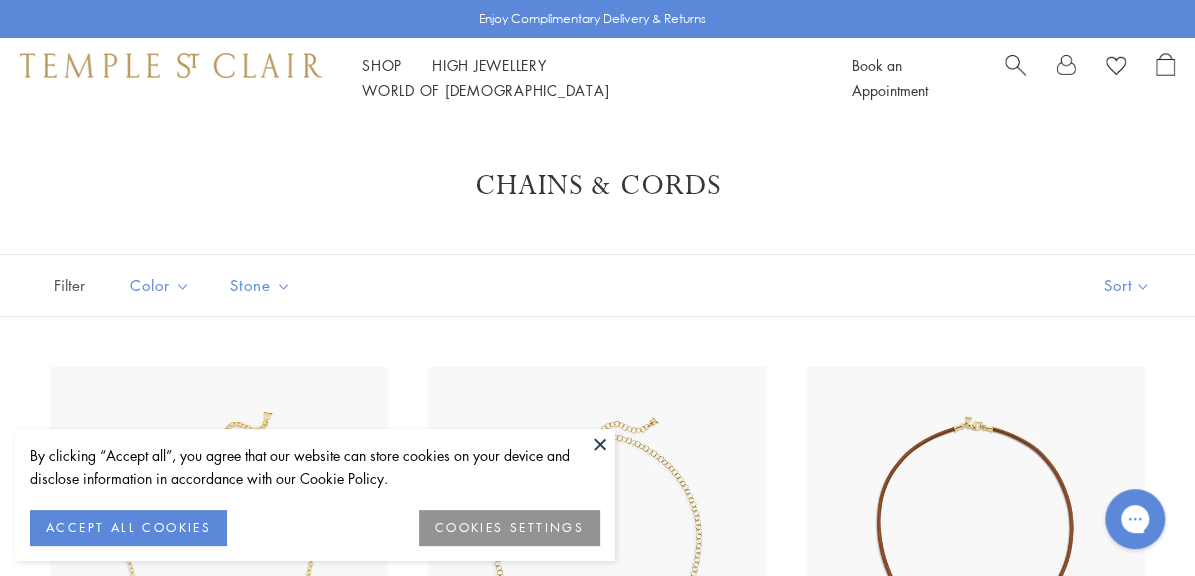 scroll, scrollTop: 0, scrollLeft: 0, axis: both 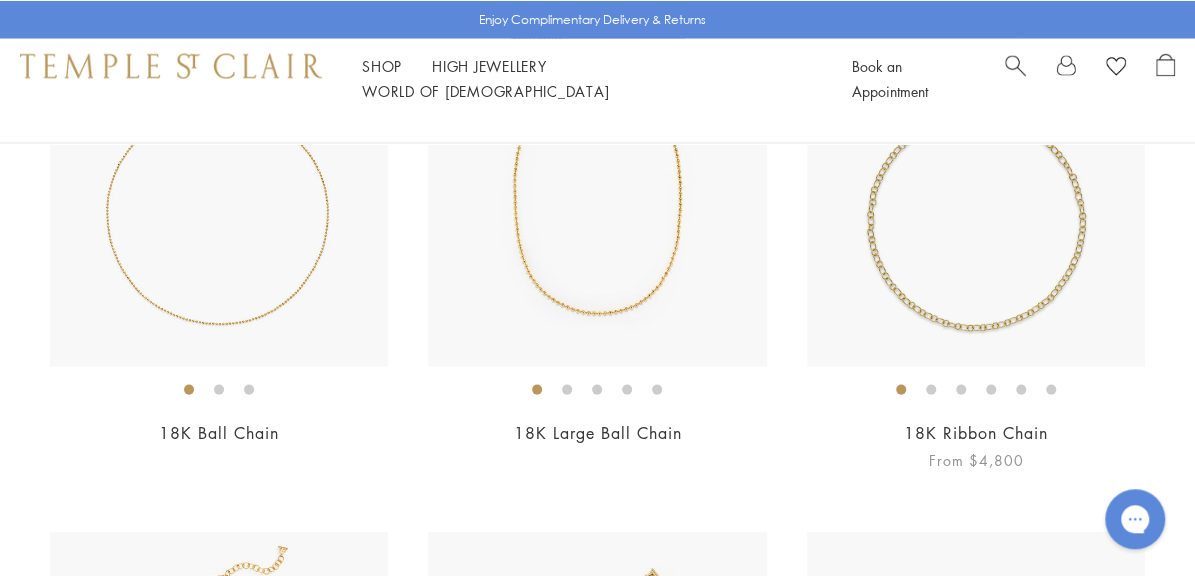 click at bounding box center (976, 197) 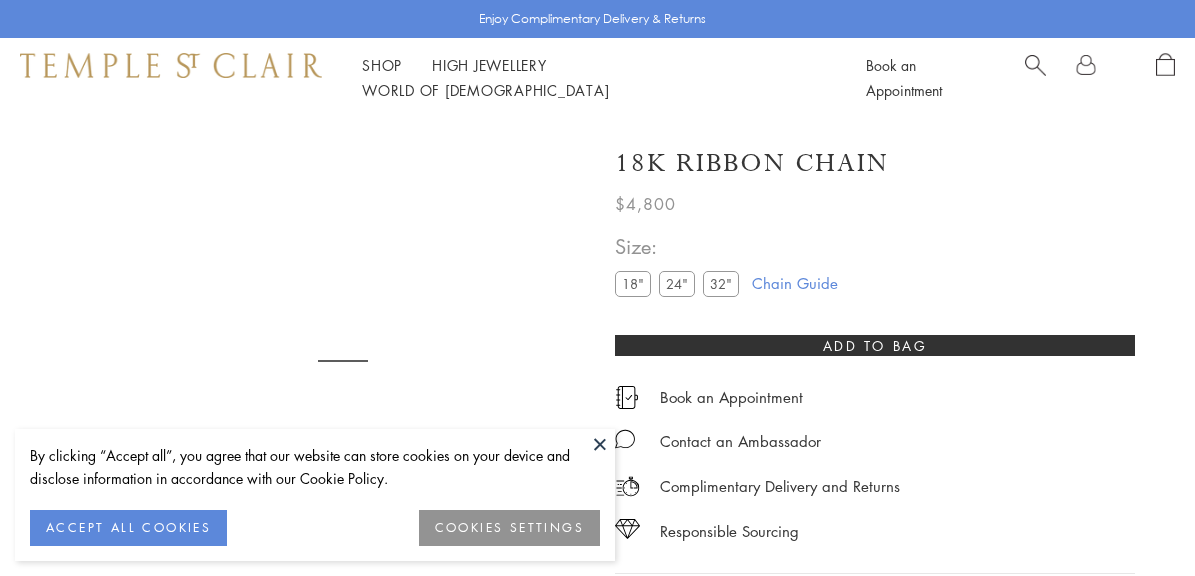 scroll, scrollTop: 0, scrollLeft: 0, axis: both 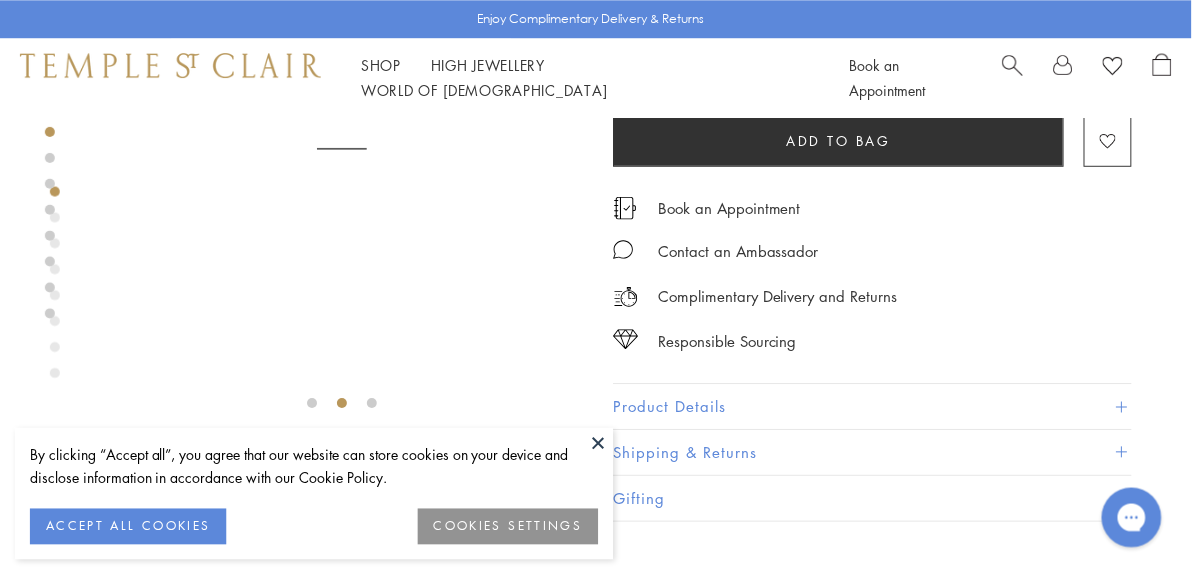click at bounding box center [600, 444] 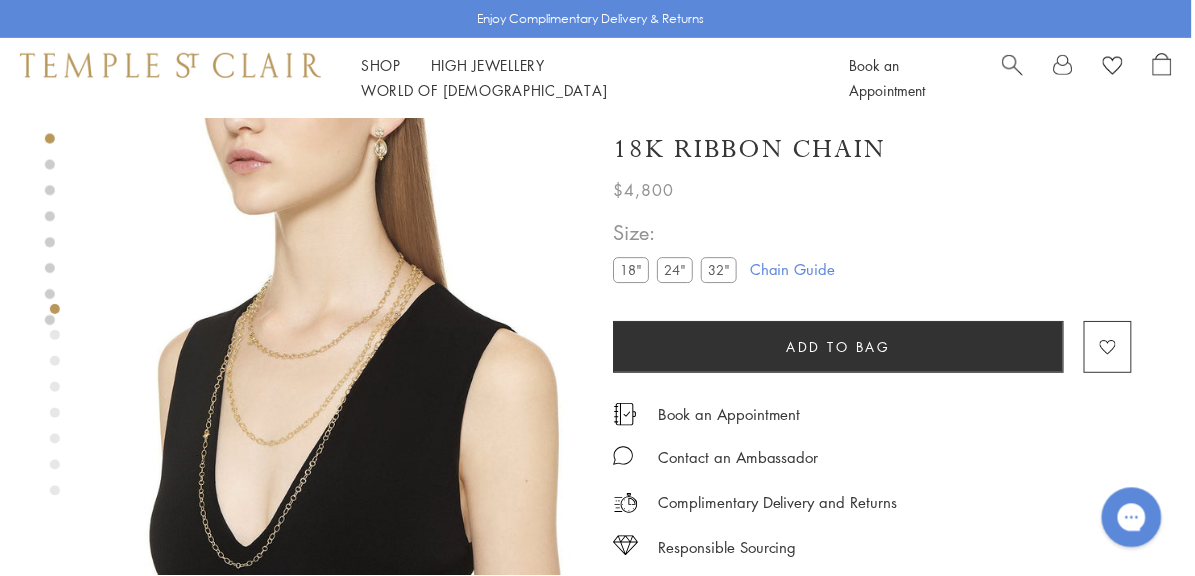 scroll, scrollTop: 0, scrollLeft: 0, axis: both 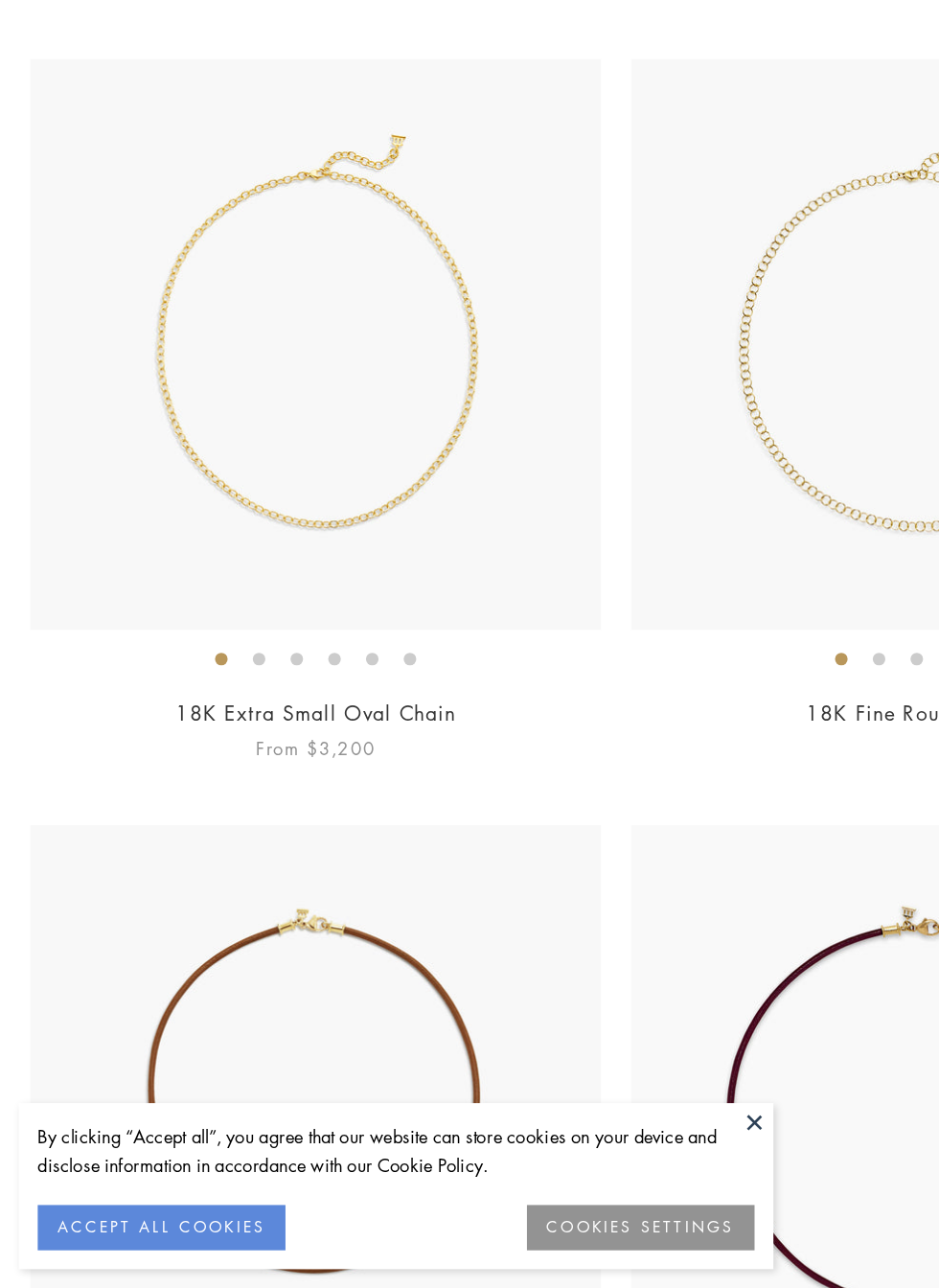 click at bounding box center [240, 569] 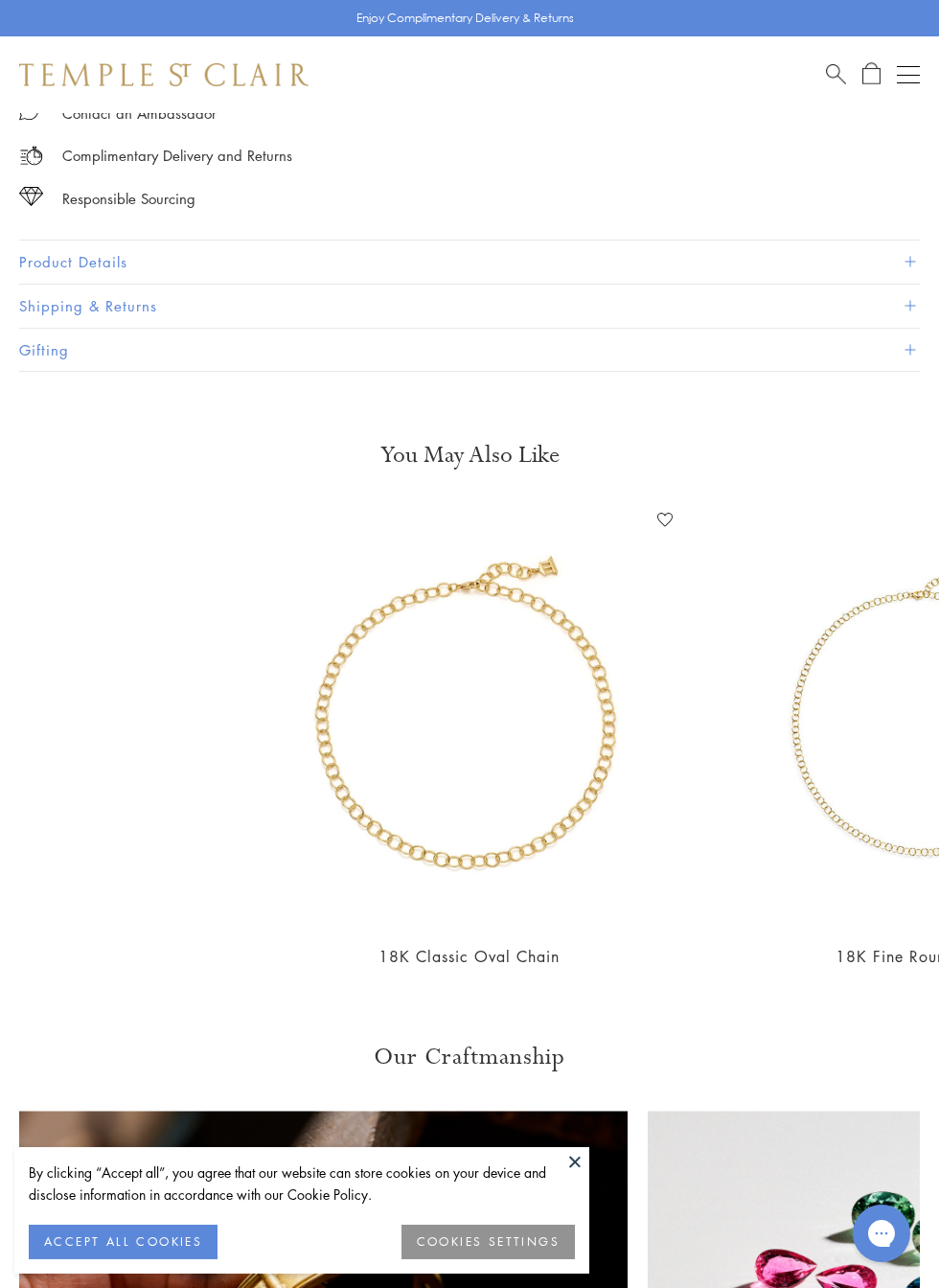 scroll, scrollTop: 1309, scrollLeft: 0, axis: vertical 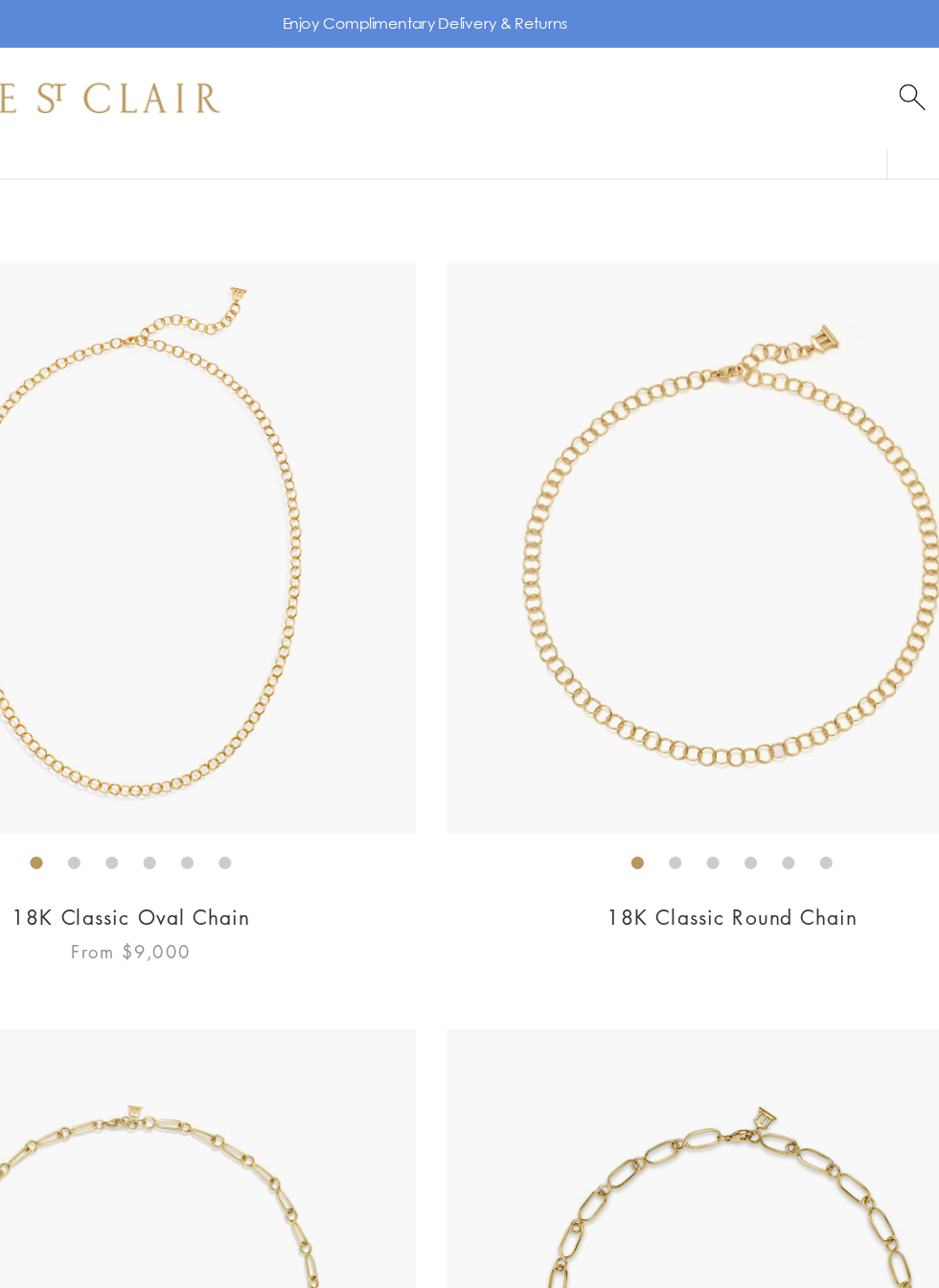 click at bounding box center [240, 418] 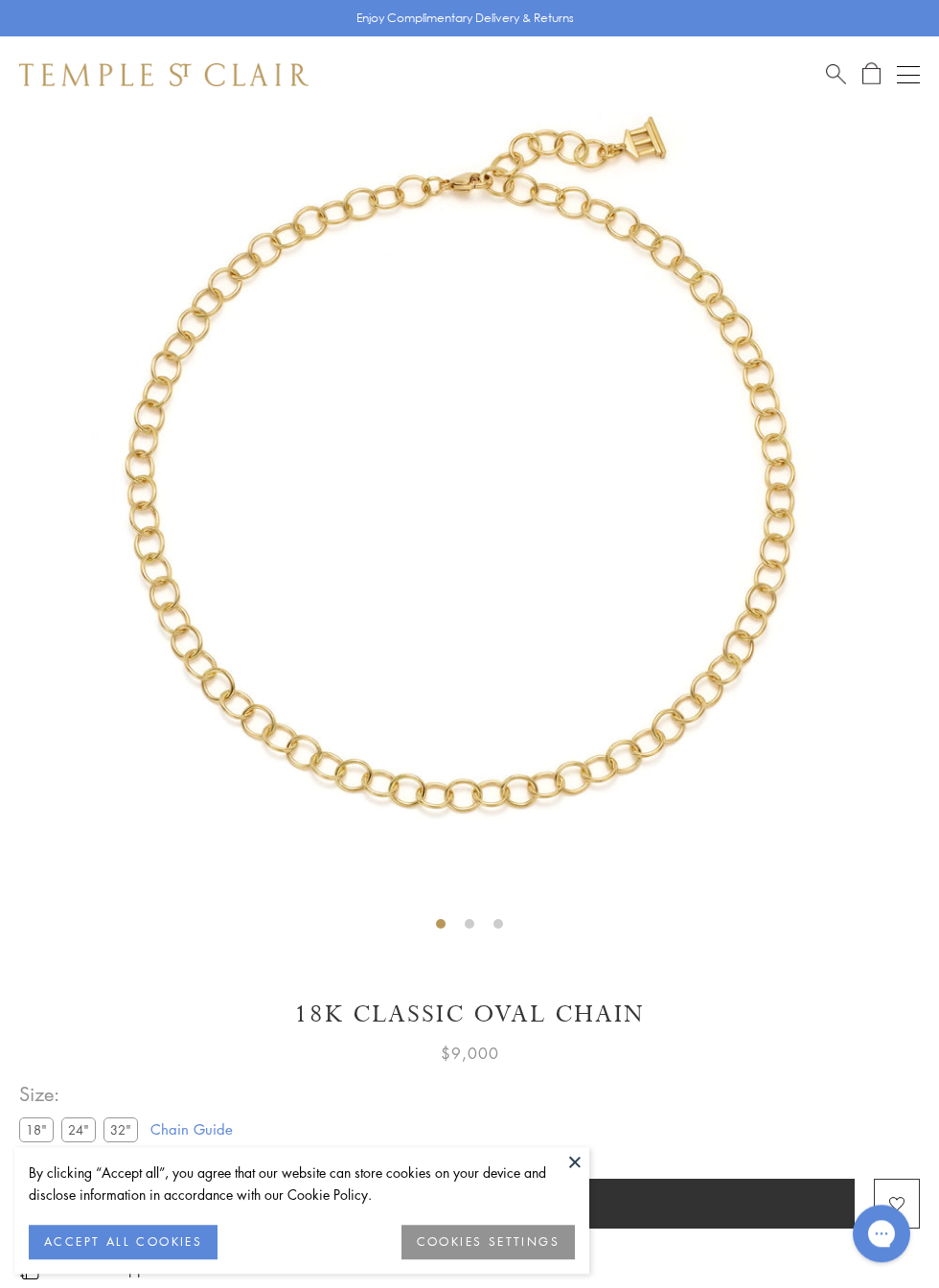 scroll, scrollTop: 113, scrollLeft: 0, axis: vertical 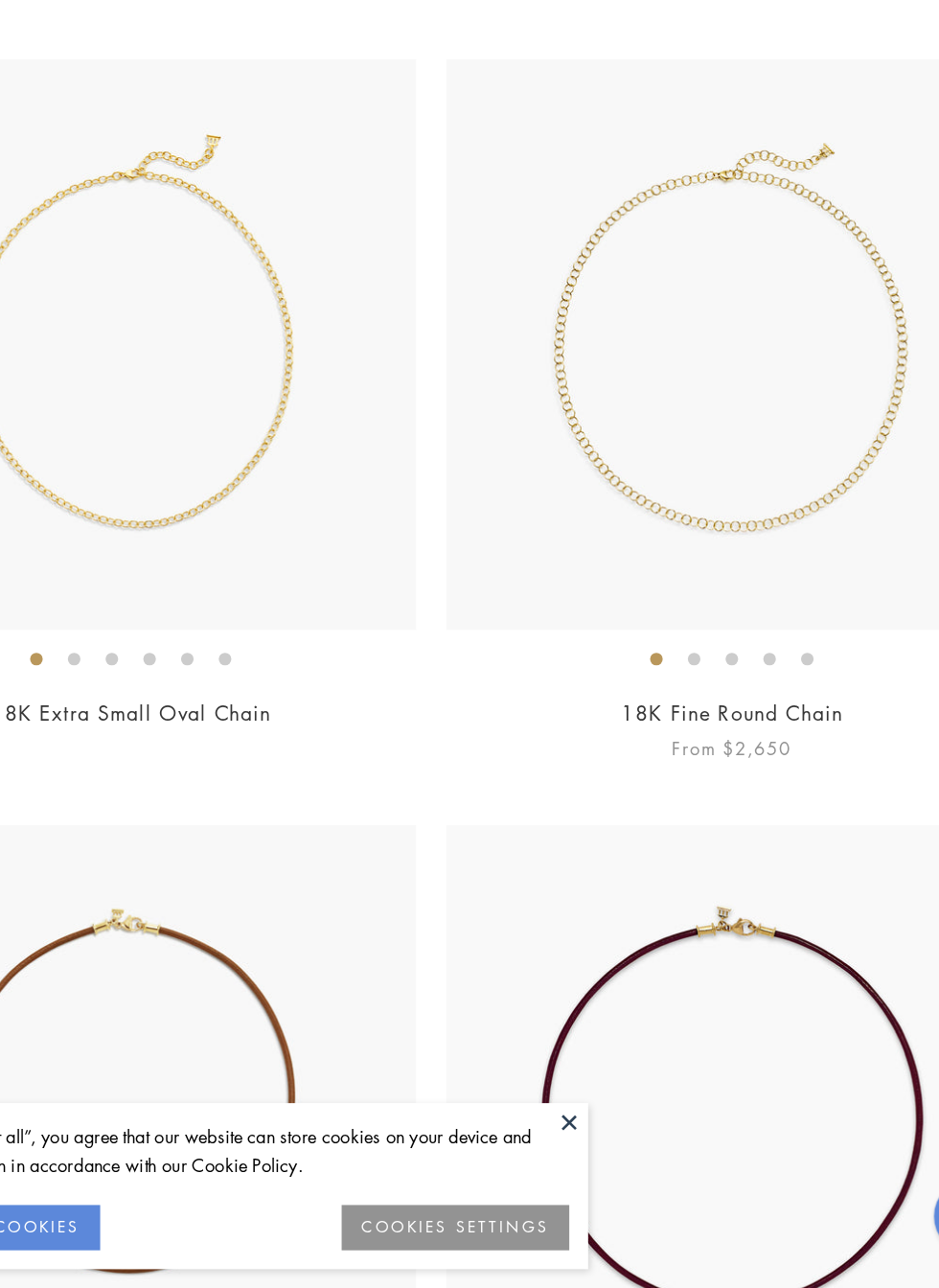 click at bounding box center (699, 569) 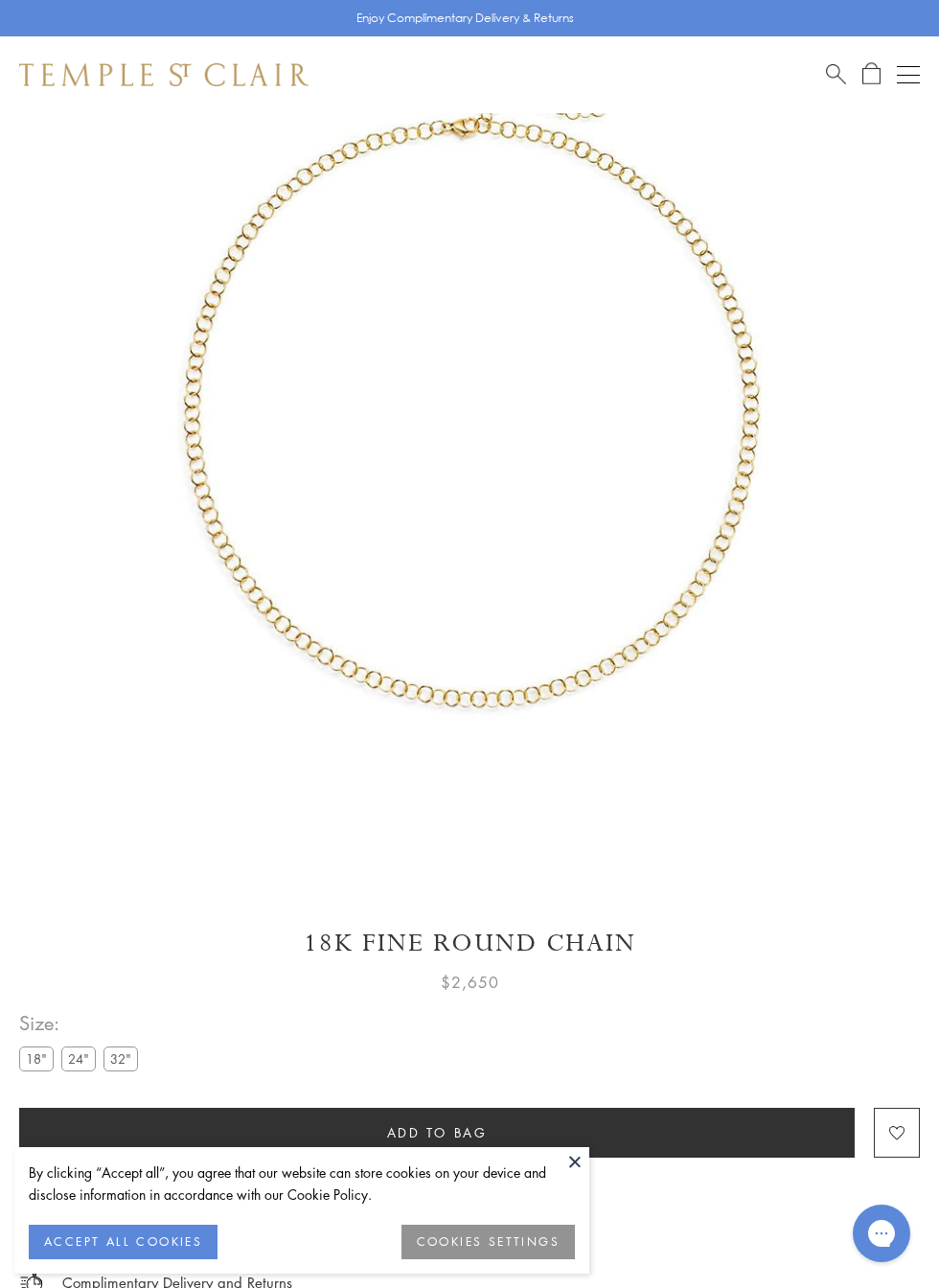 scroll, scrollTop: 186, scrollLeft: 0, axis: vertical 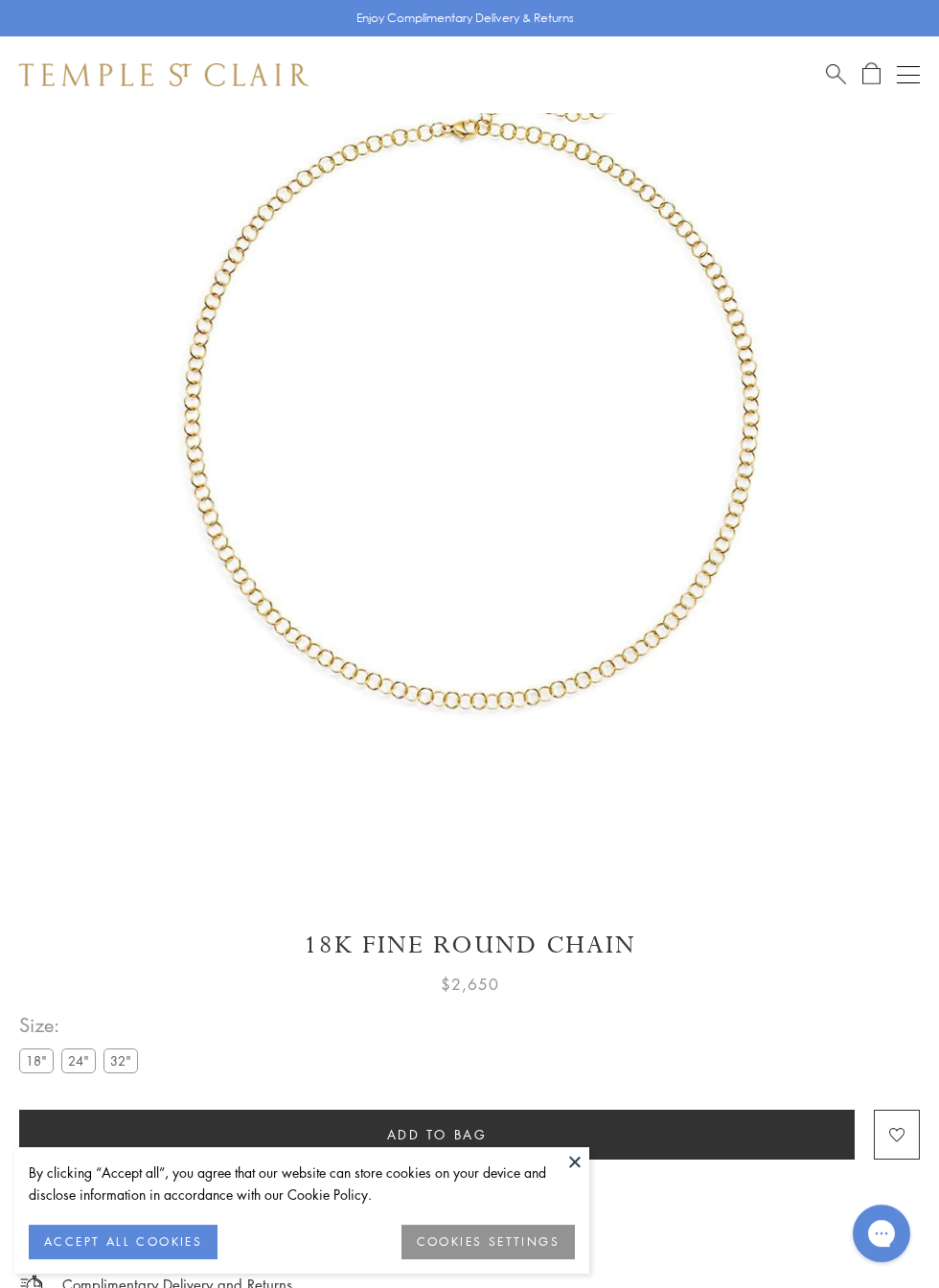 click at bounding box center [575, 1162] 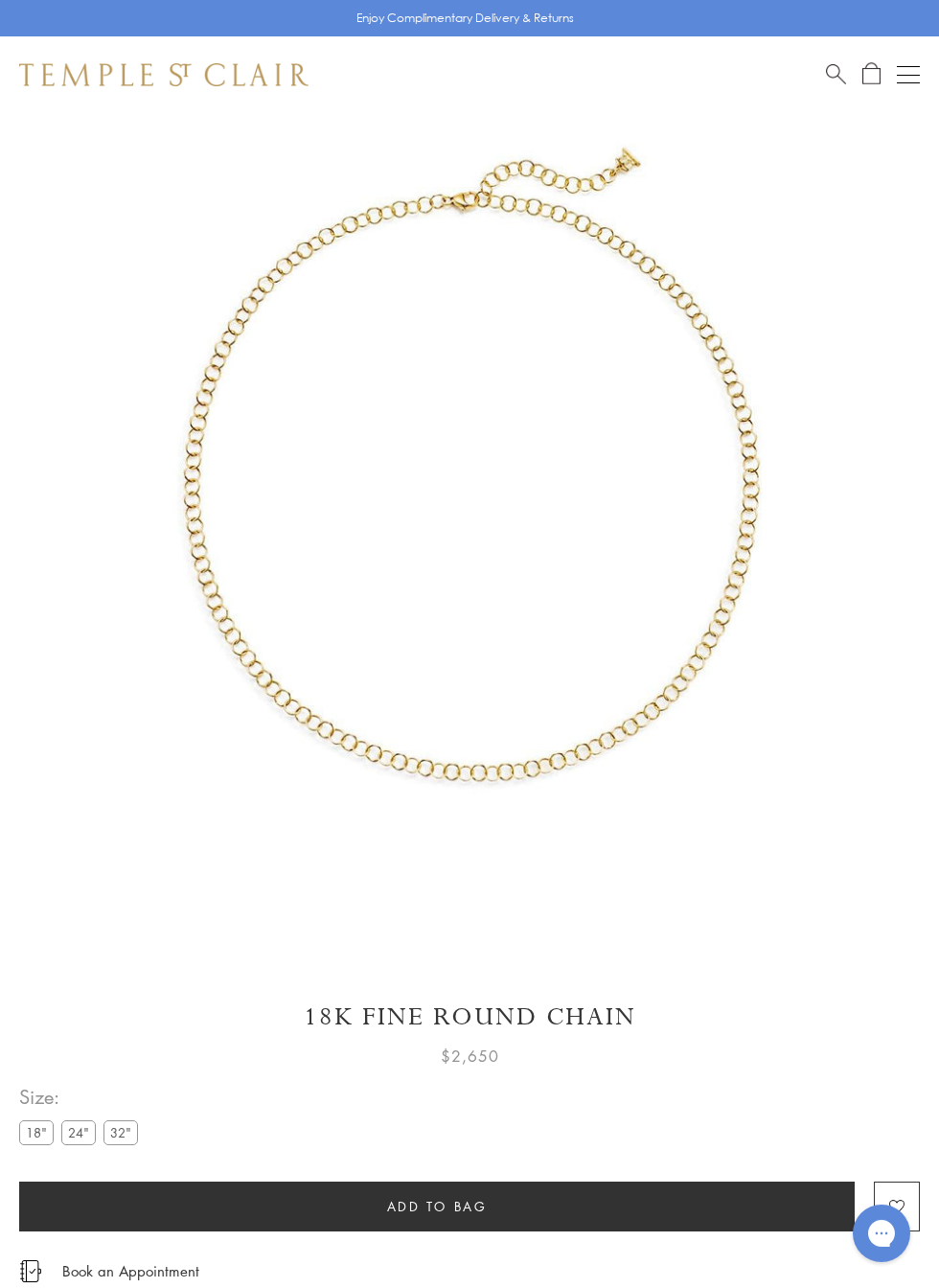 scroll, scrollTop: 0, scrollLeft: 0, axis: both 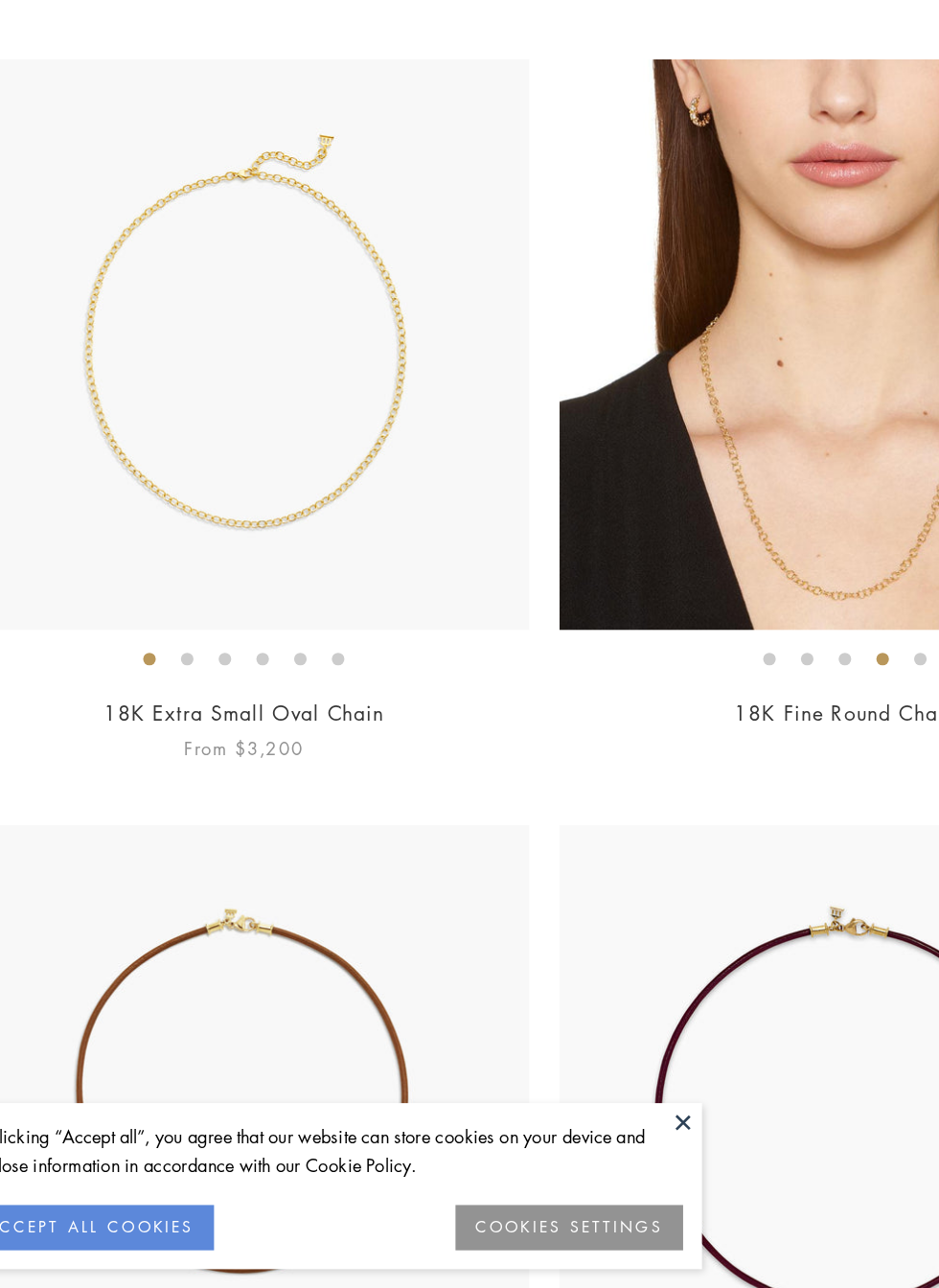 click at bounding box center (240, 569) 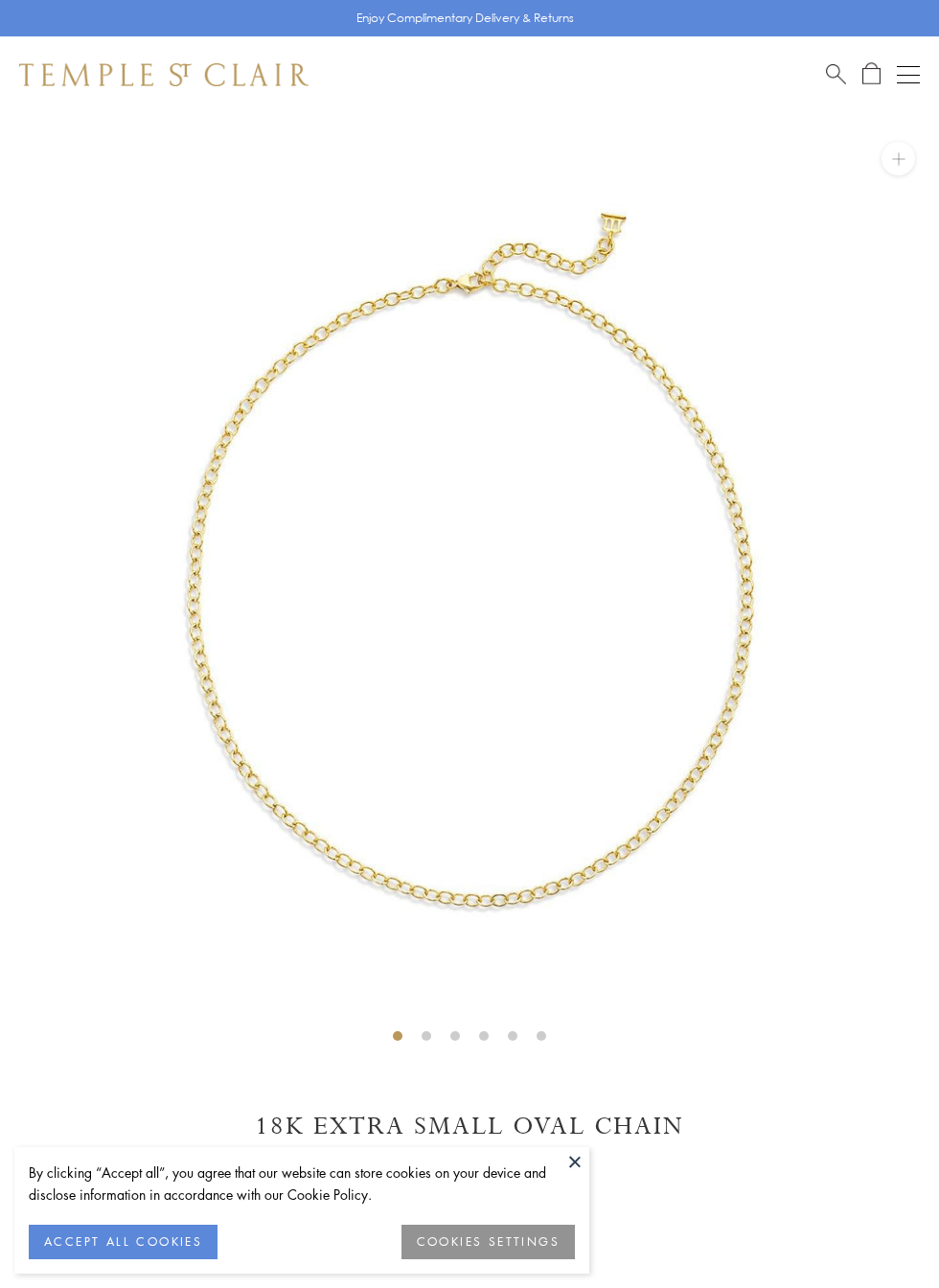 scroll, scrollTop: 0, scrollLeft: 0, axis: both 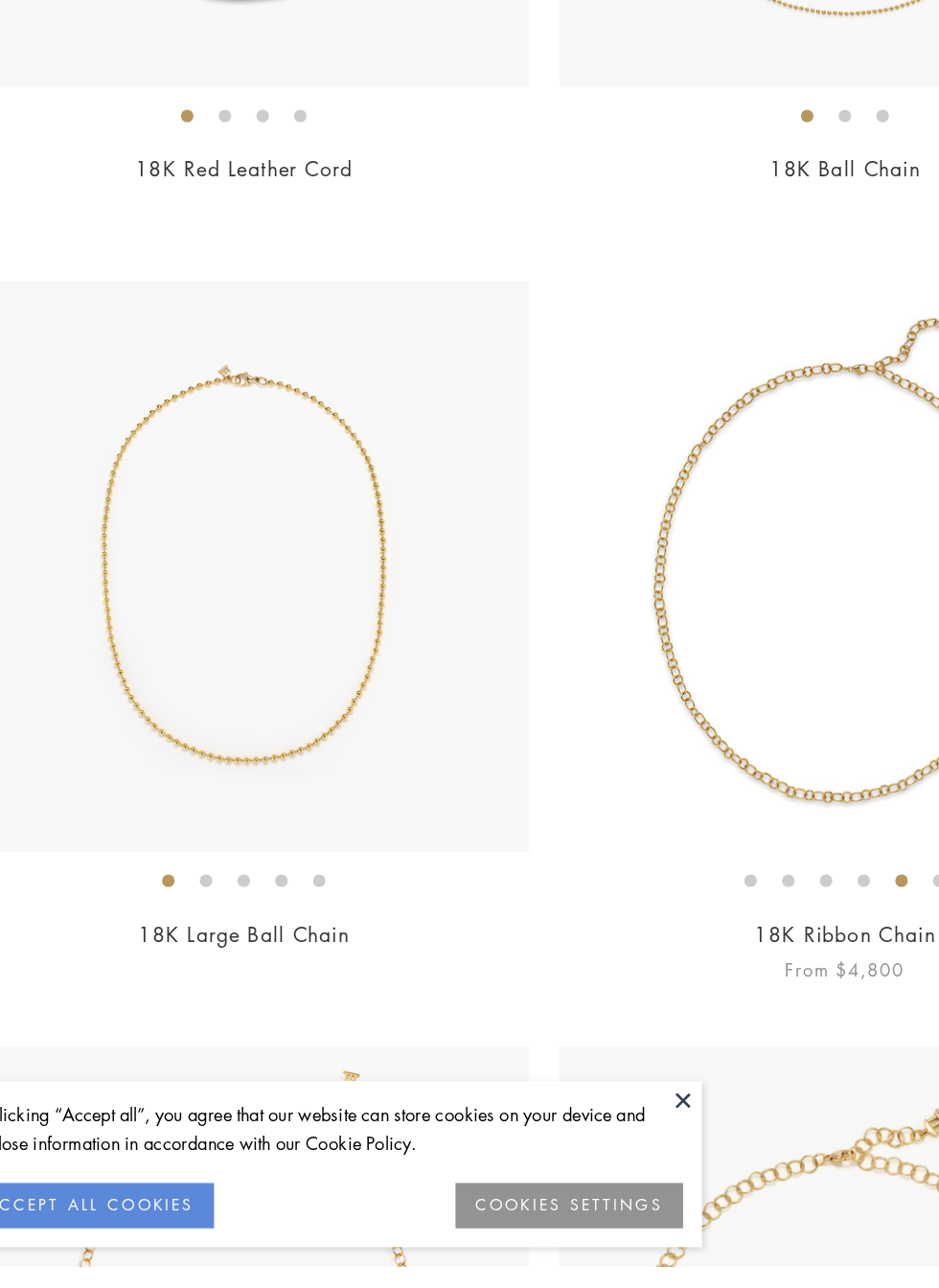 click at bounding box center (699, 755) 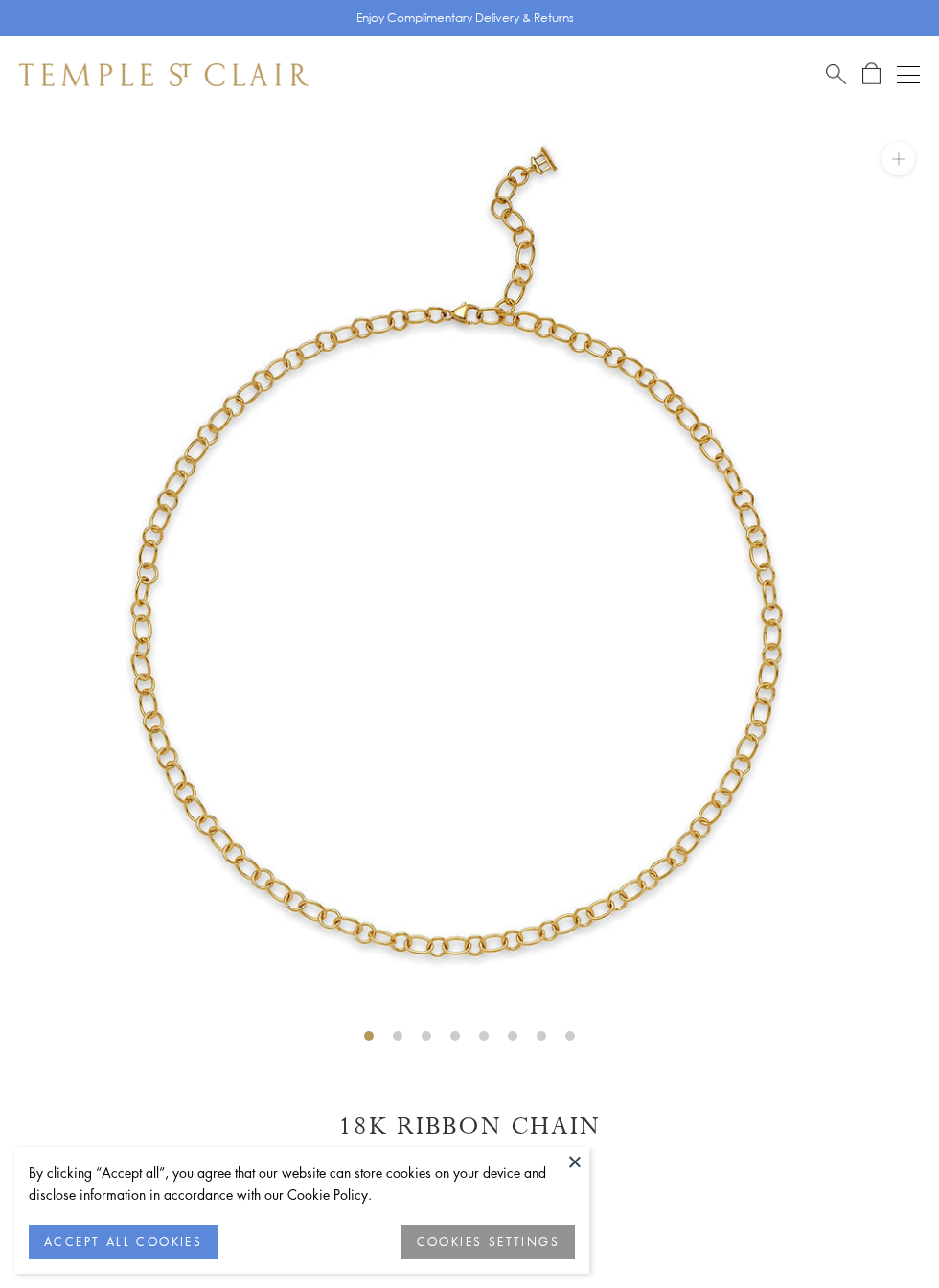 scroll, scrollTop: 0, scrollLeft: 0, axis: both 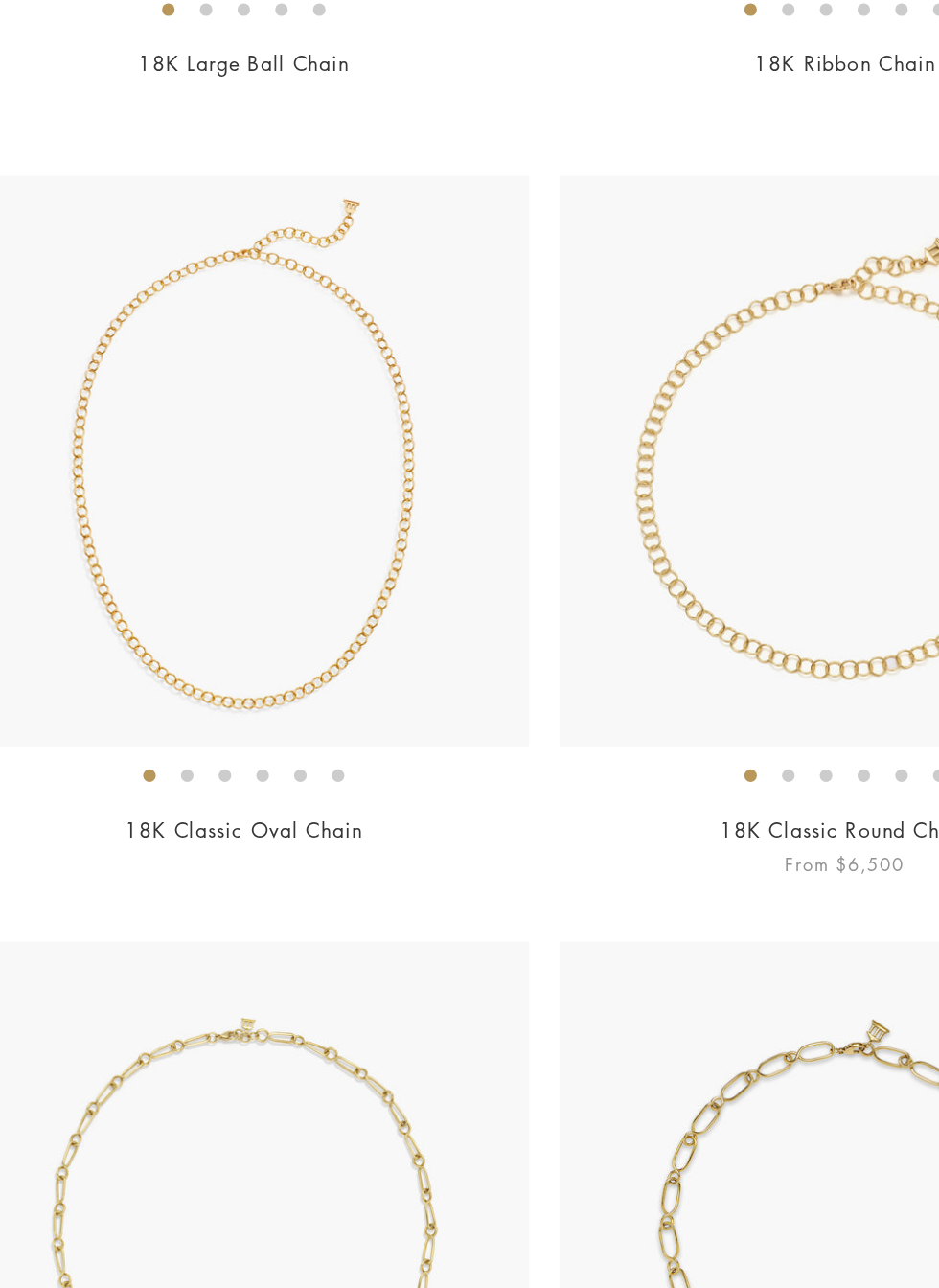 click at bounding box center (699, 497) 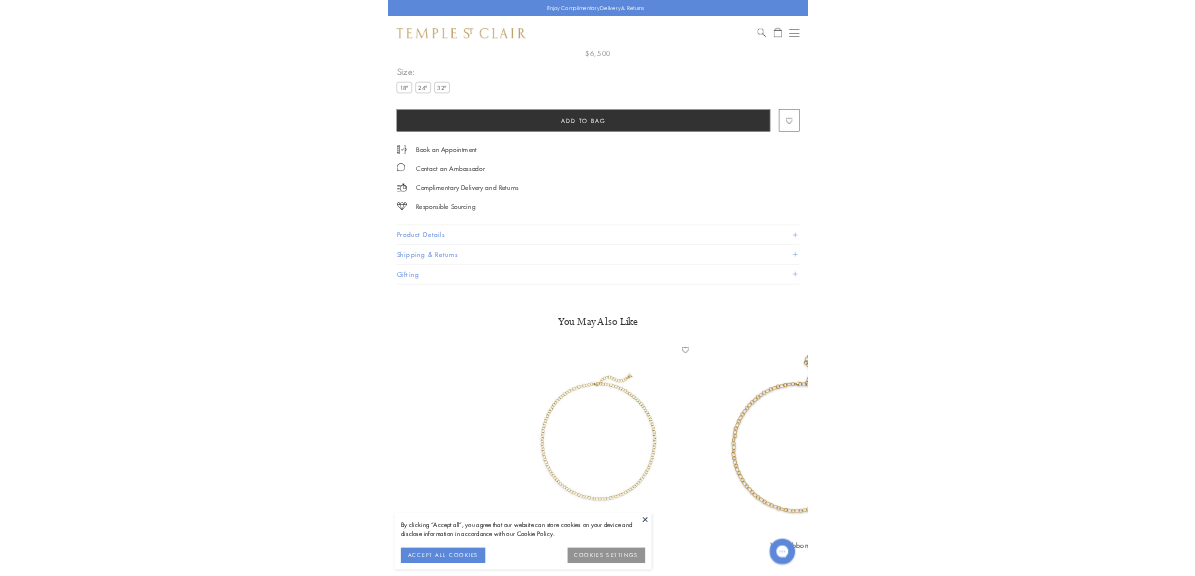scroll, scrollTop: 118, scrollLeft: 0, axis: vertical 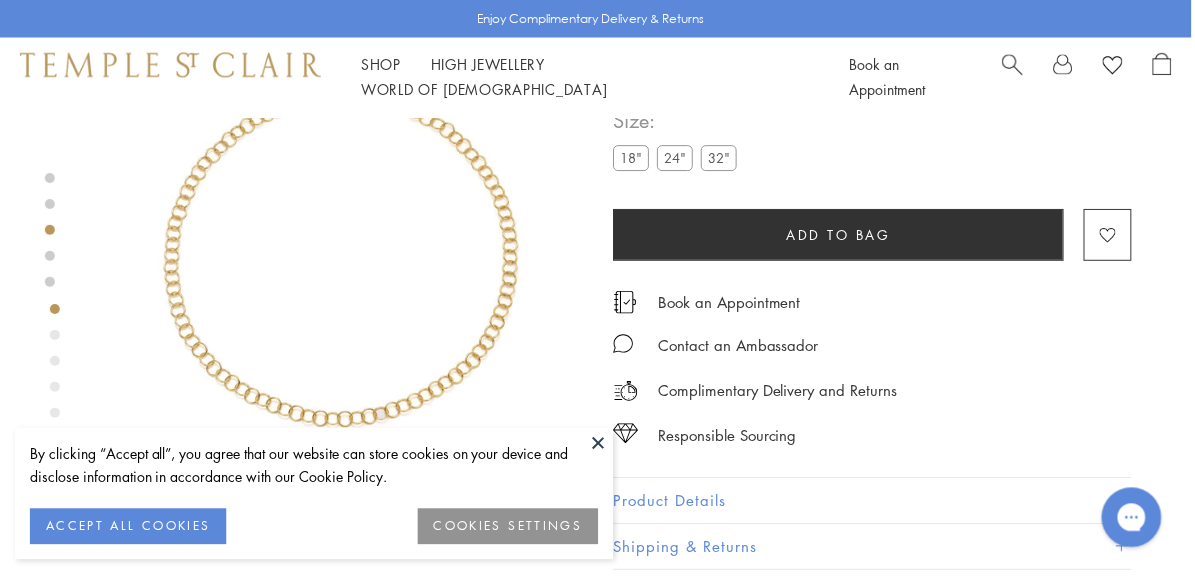 click at bounding box center [600, 444] 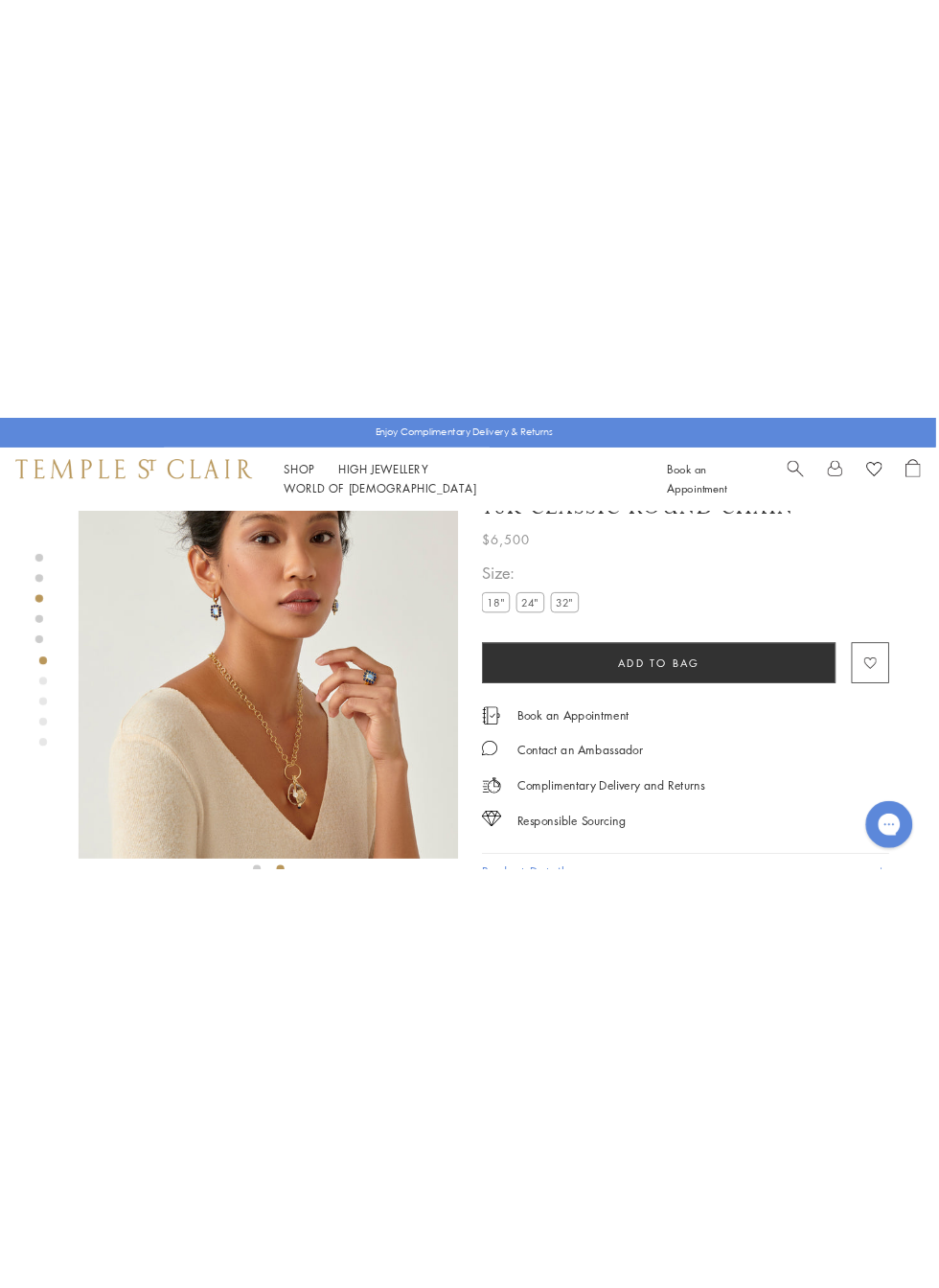 scroll, scrollTop: 38, scrollLeft: 0, axis: vertical 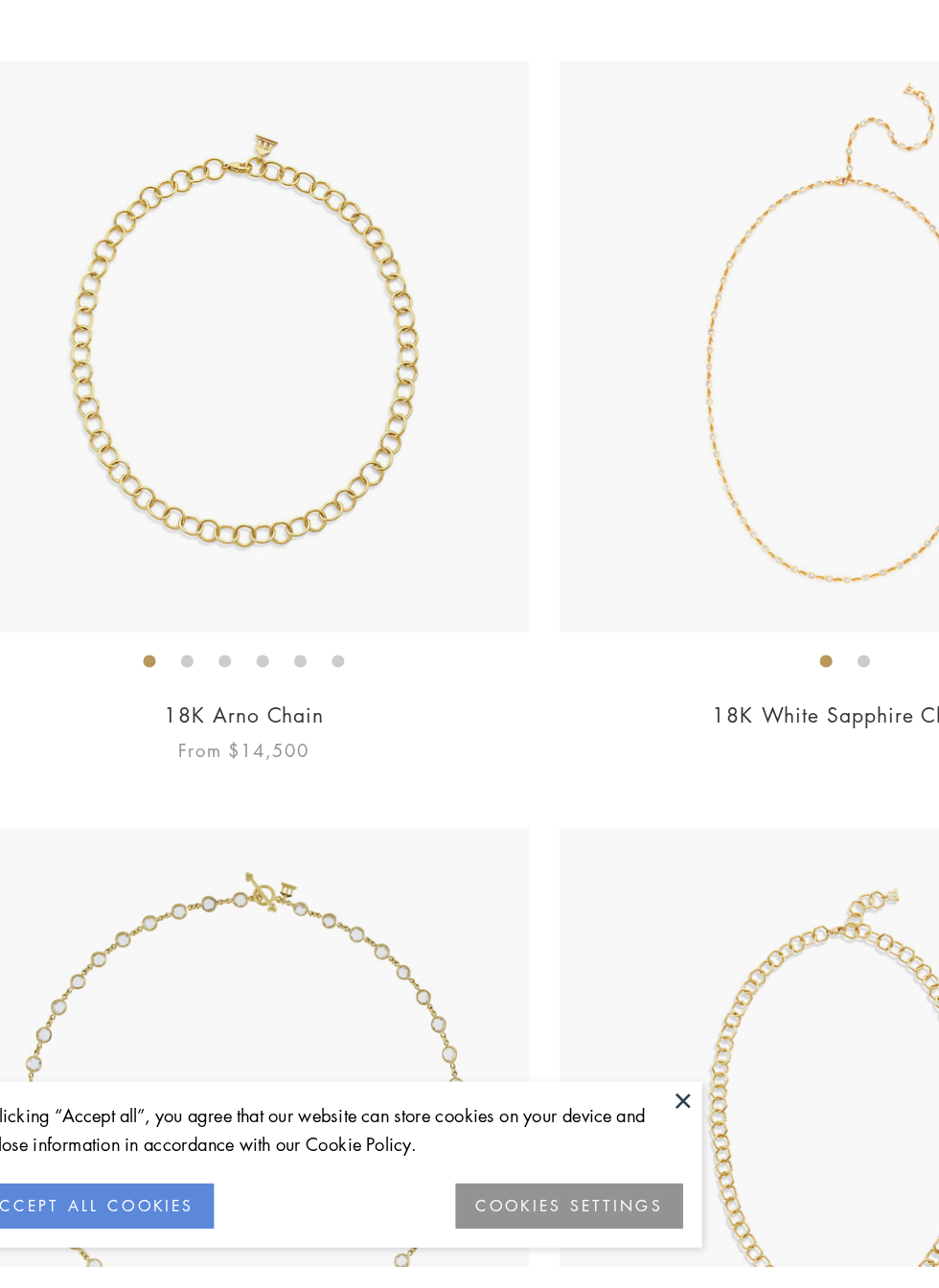 click at bounding box center [240, 587] 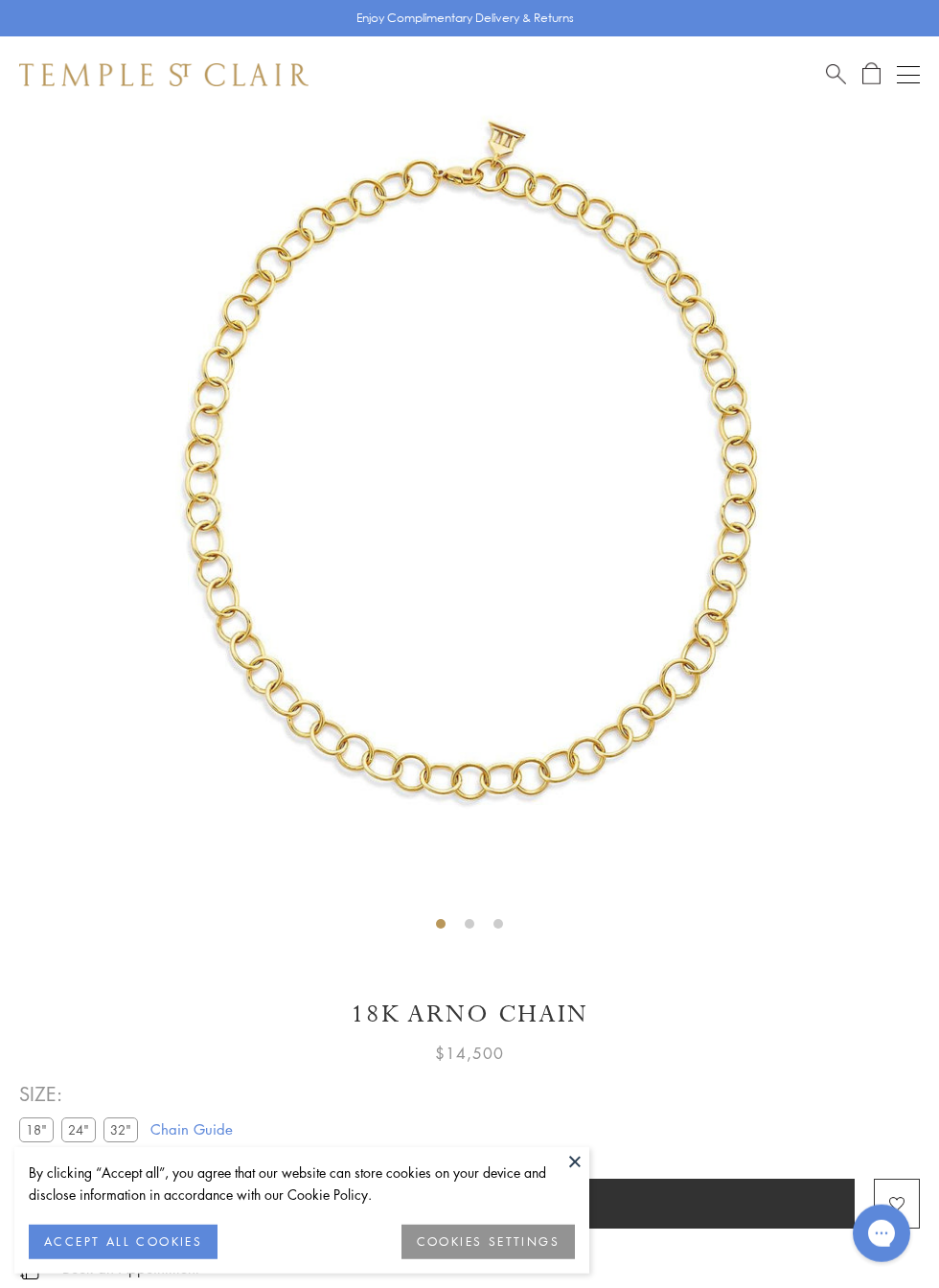 scroll, scrollTop: 113, scrollLeft: 0, axis: vertical 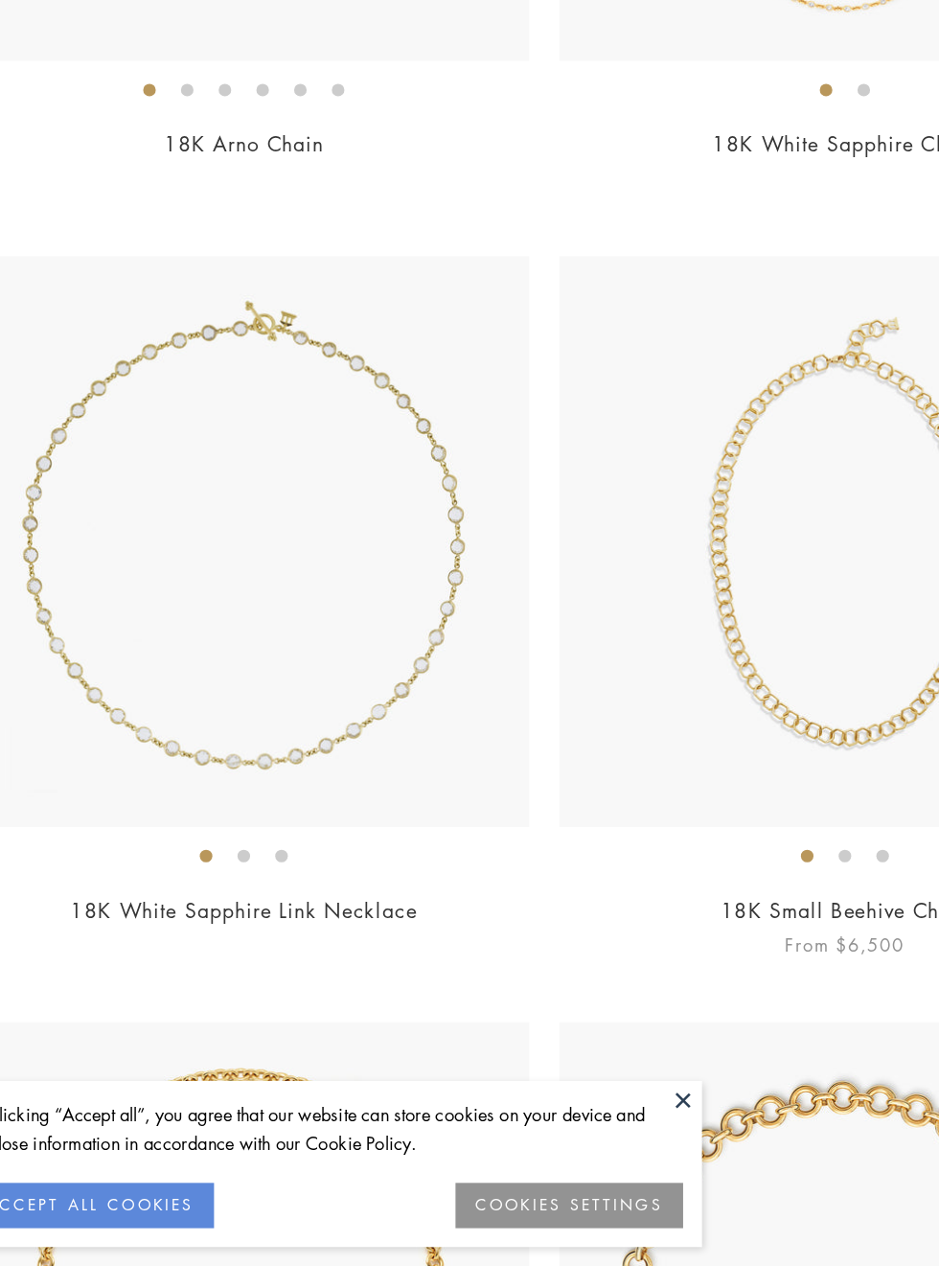 click at bounding box center [699, 736] 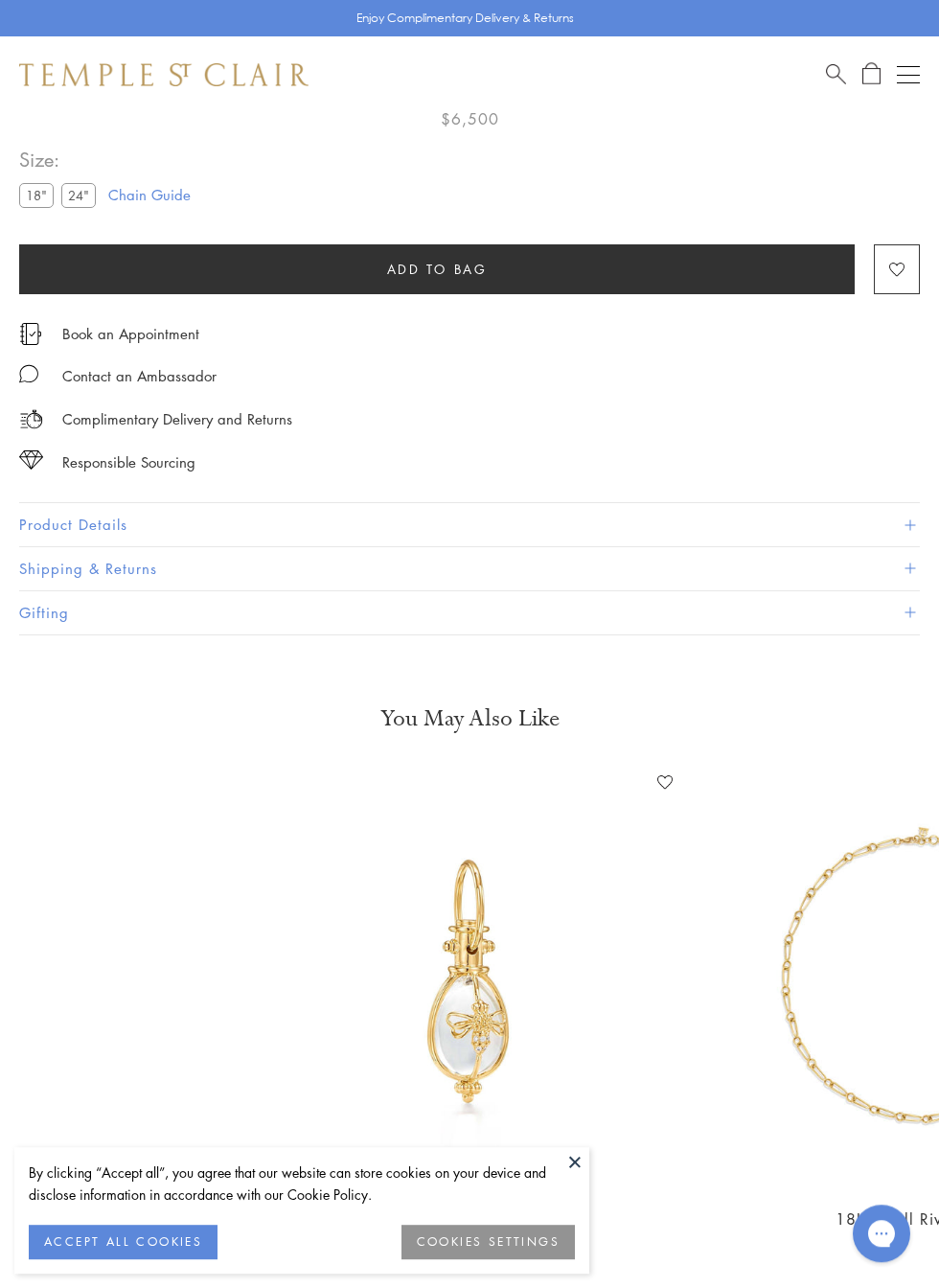 scroll, scrollTop: 113, scrollLeft: 0, axis: vertical 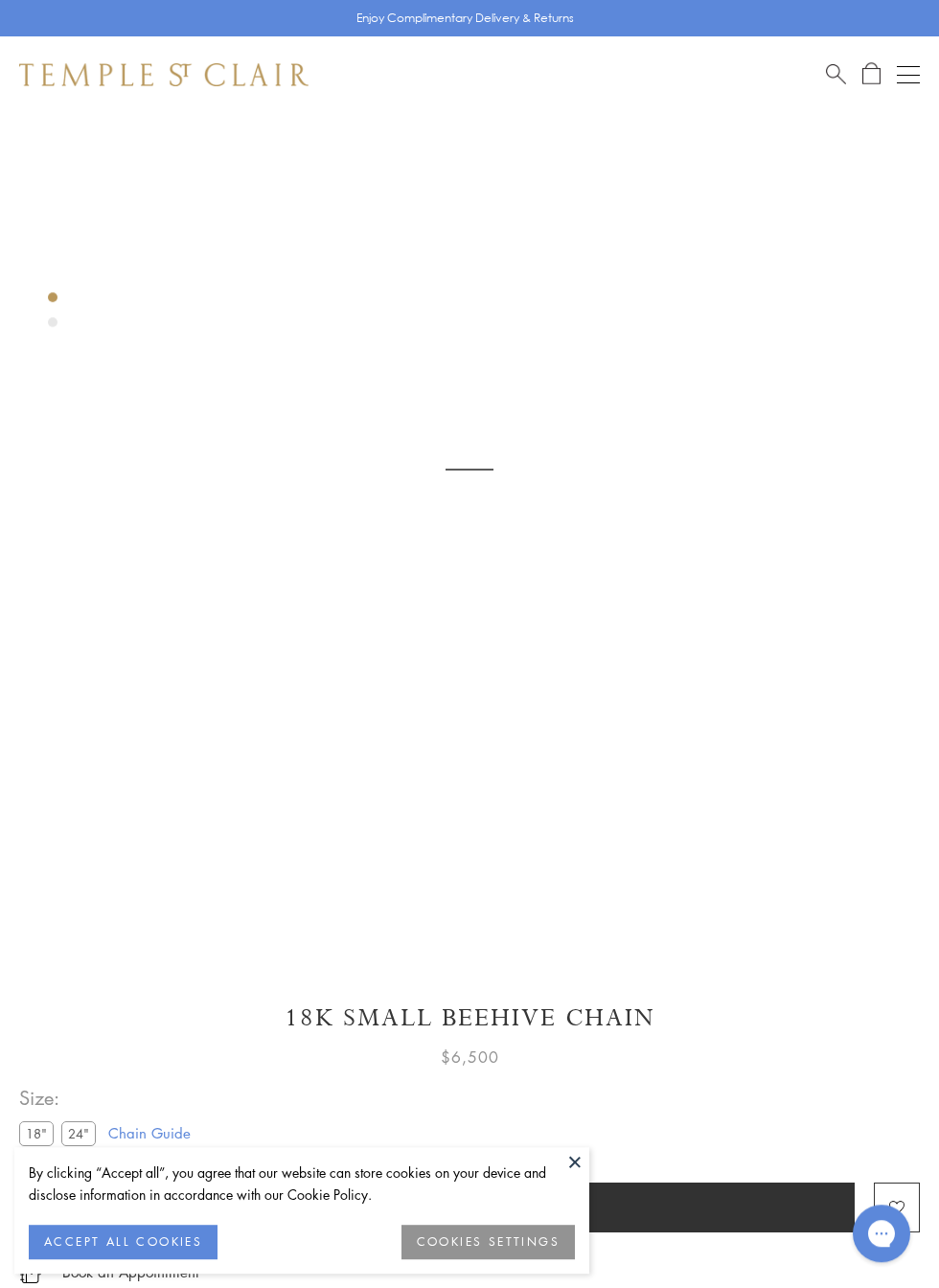 click at bounding box center [575, 1162] 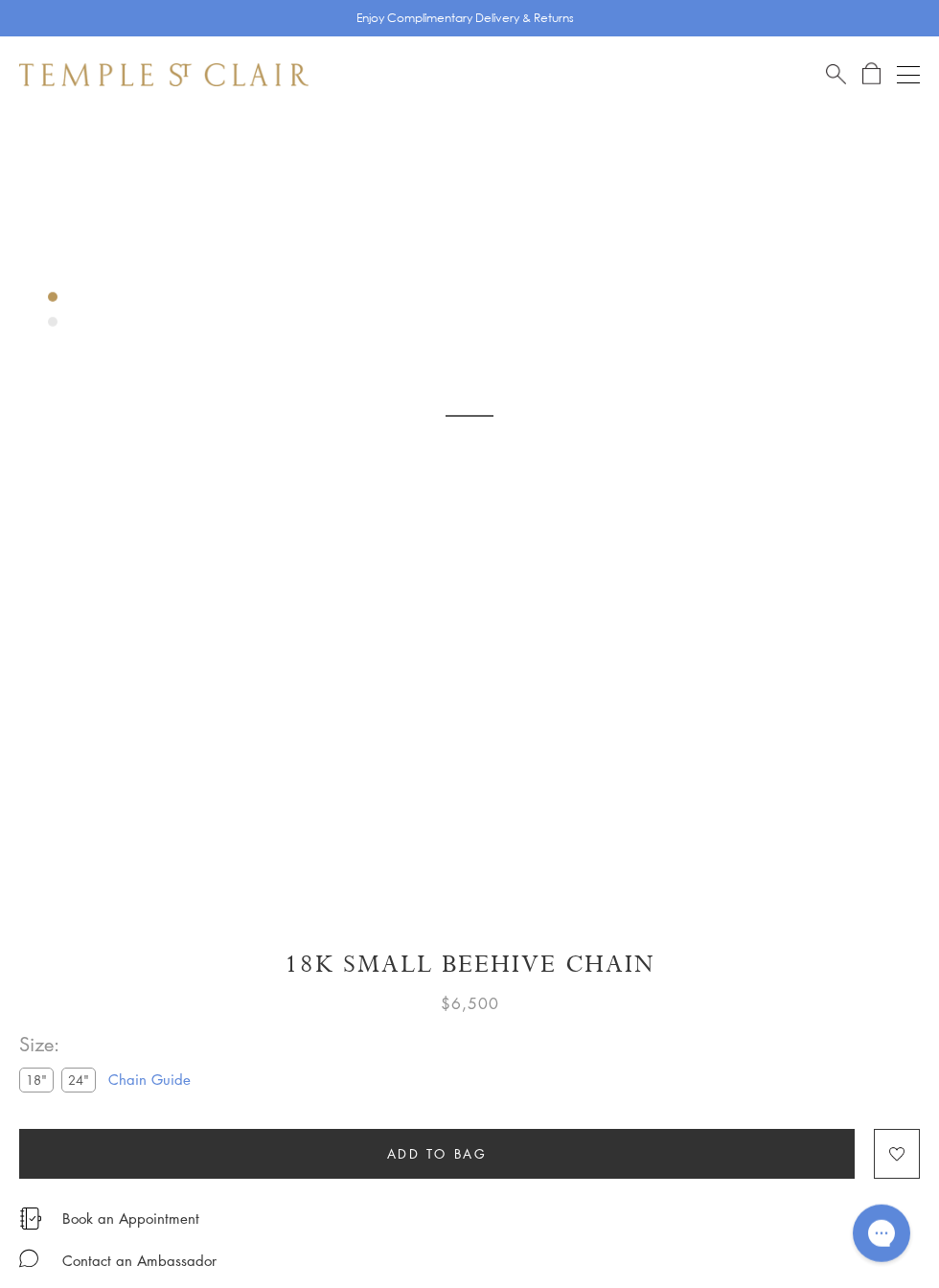 scroll, scrollTop: 110, scrollLeft: 0, axis: vertical 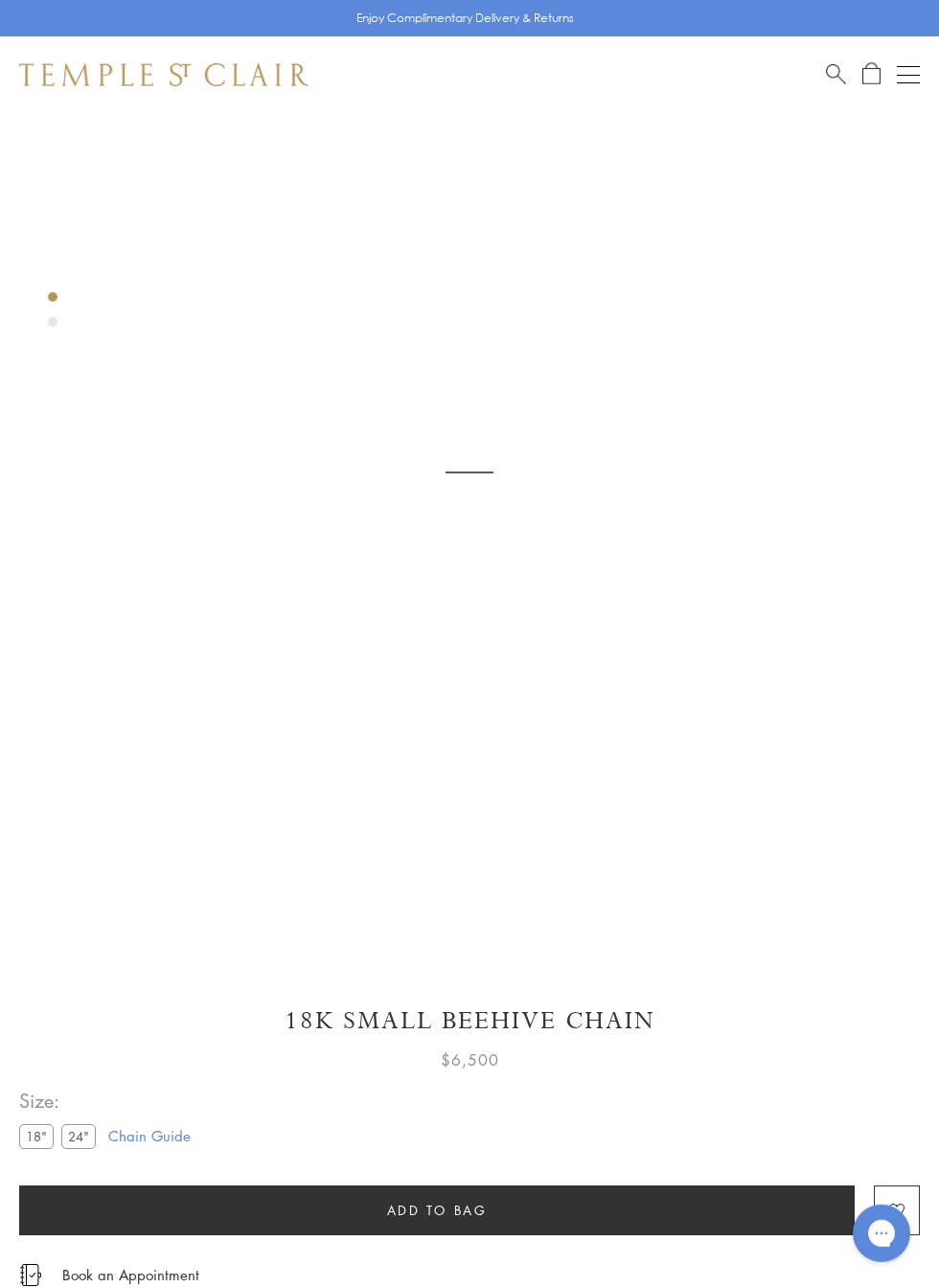 click at bounding box center (470, 472) 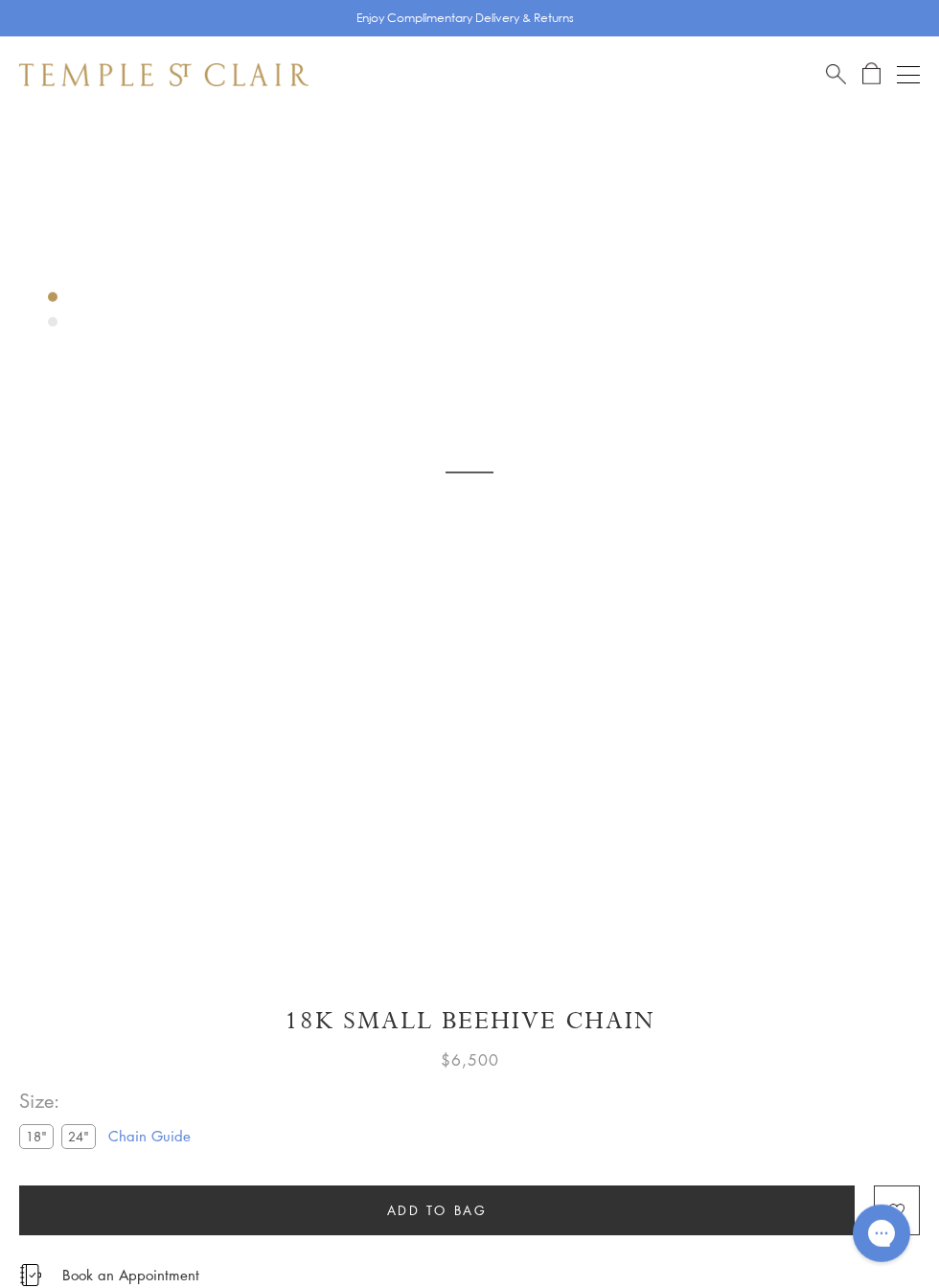 click at bounding box center [470, 472] 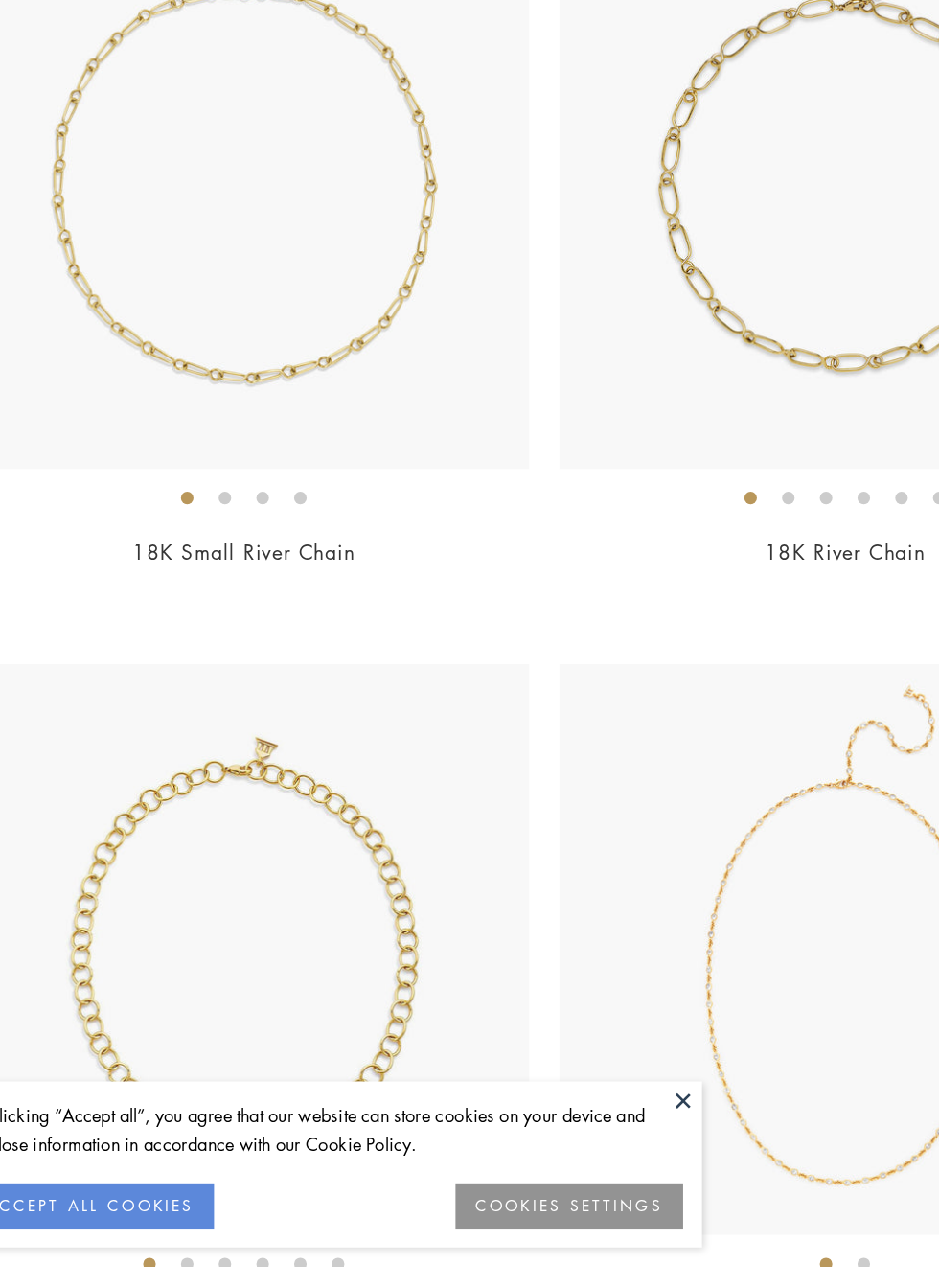 scroll, scrollTop: 2536, scrollLeft: 0, axis: vertical 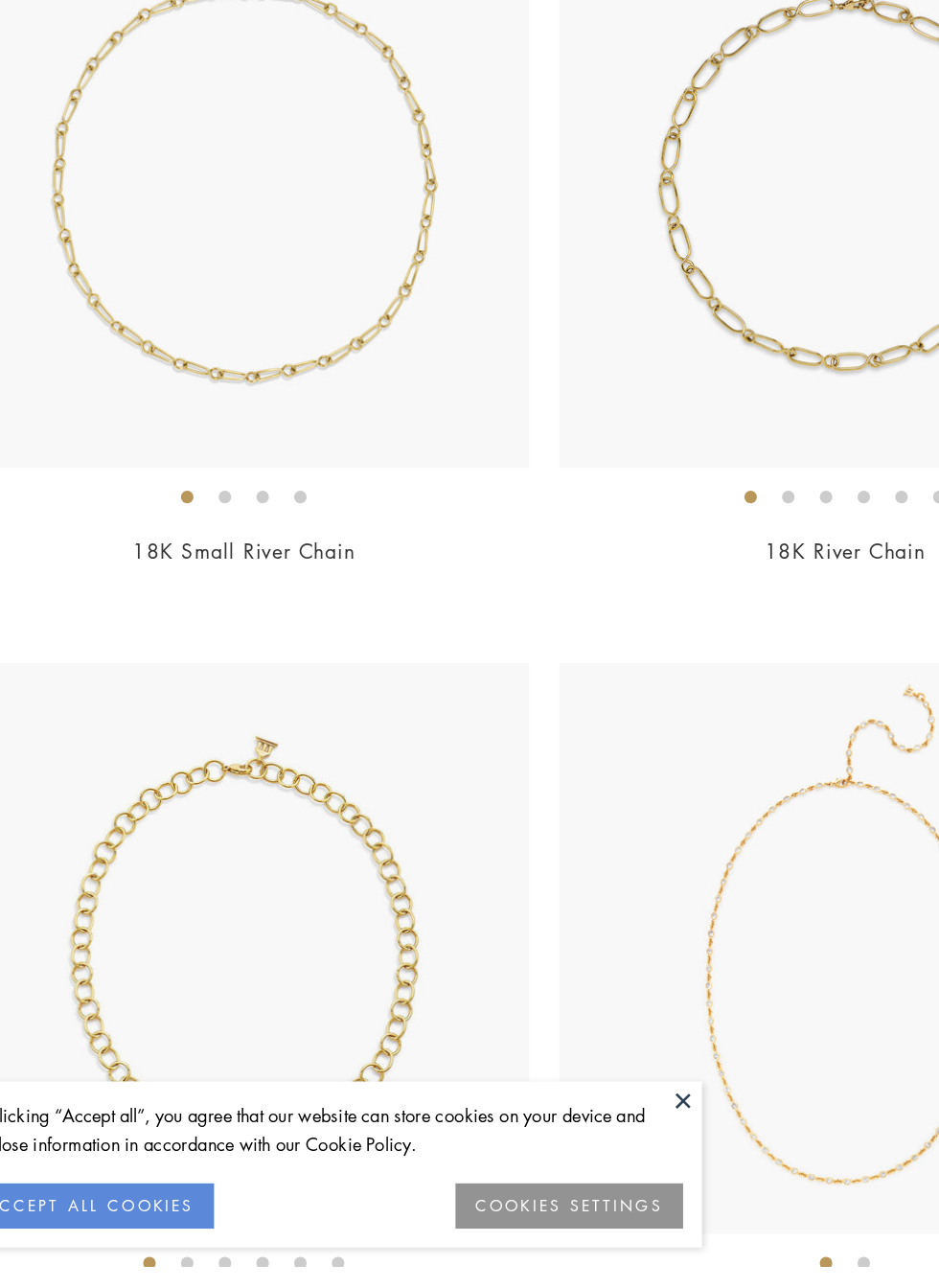 click at bounding box center [575, 1162] 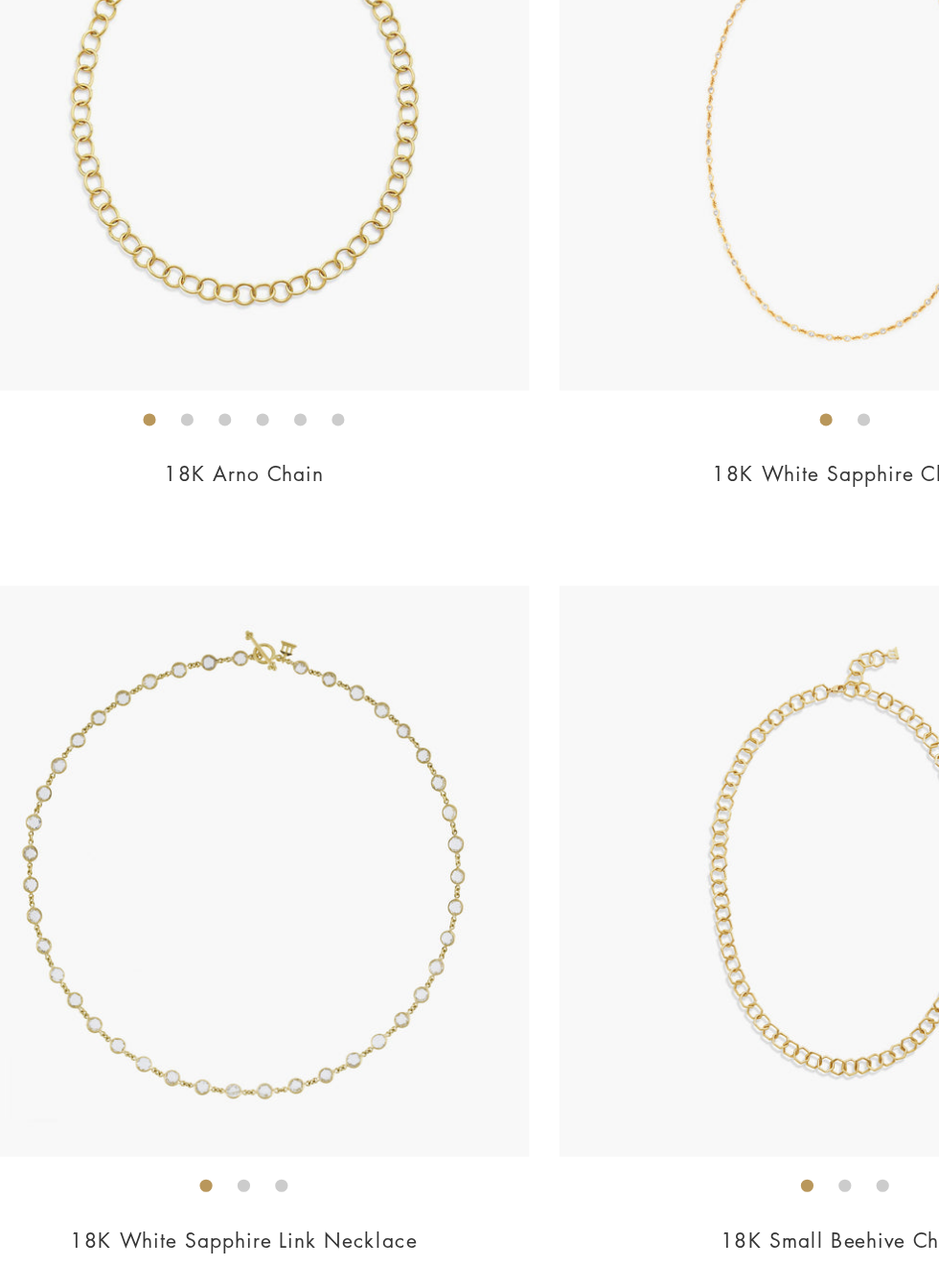 scroll, scrollTop: 3186, scrollLeft: 0, axis: vertical 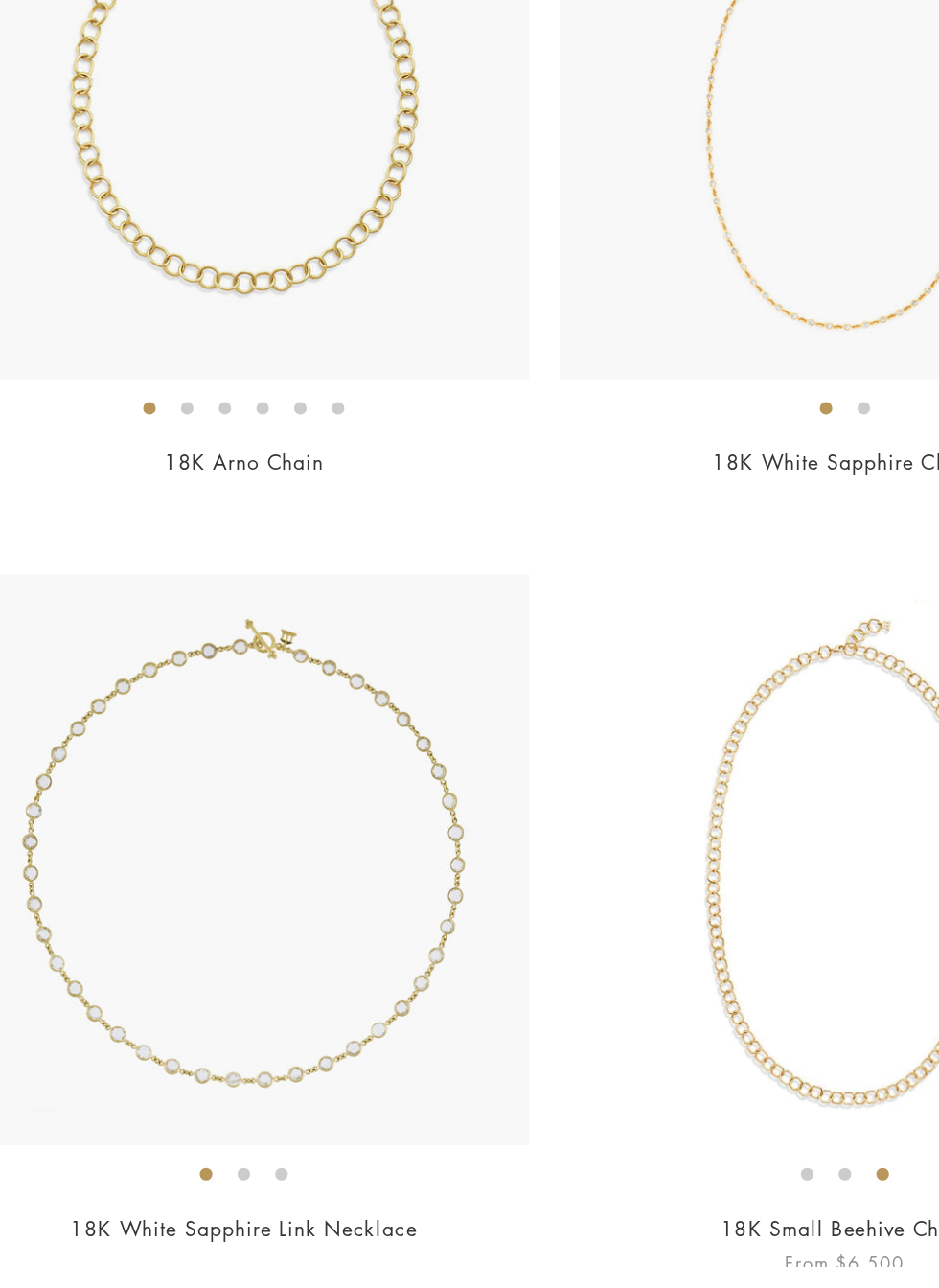 click at bounding box center [699, 978] 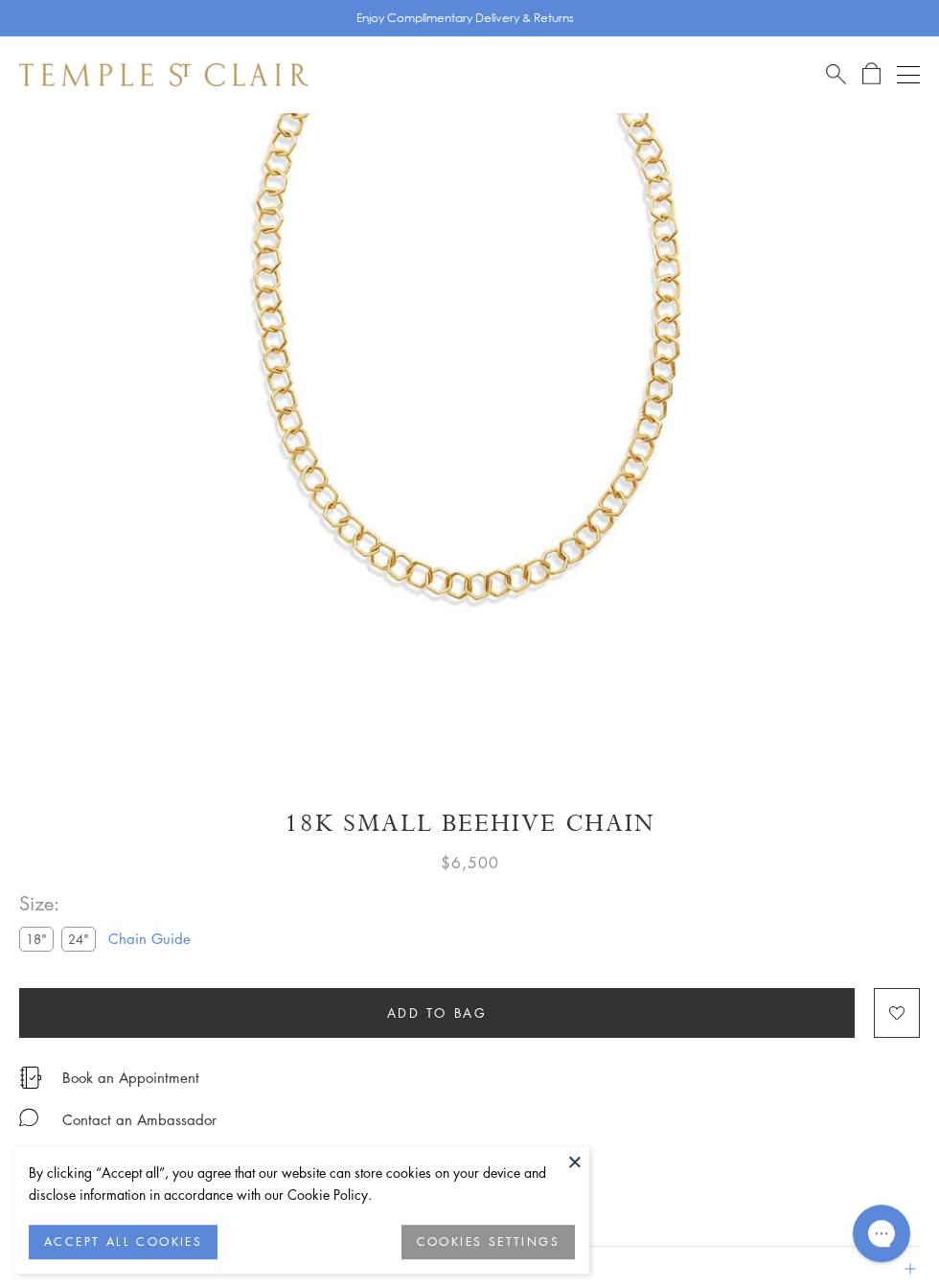 scroll, scrollTop: 310, scrollLeft: 0, axis: vertical 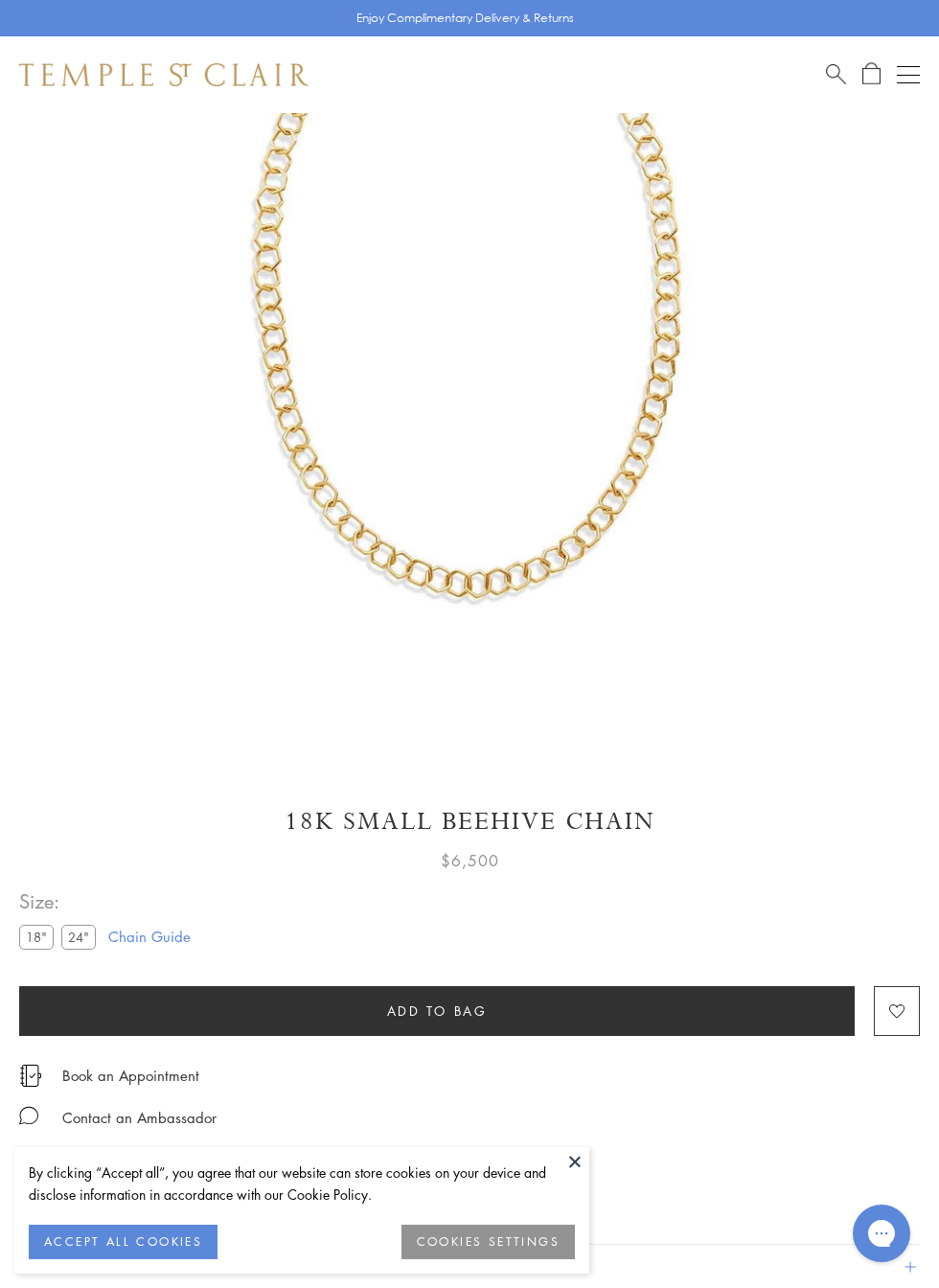 click on "Chain Guide" at bounding box center (149, 936) 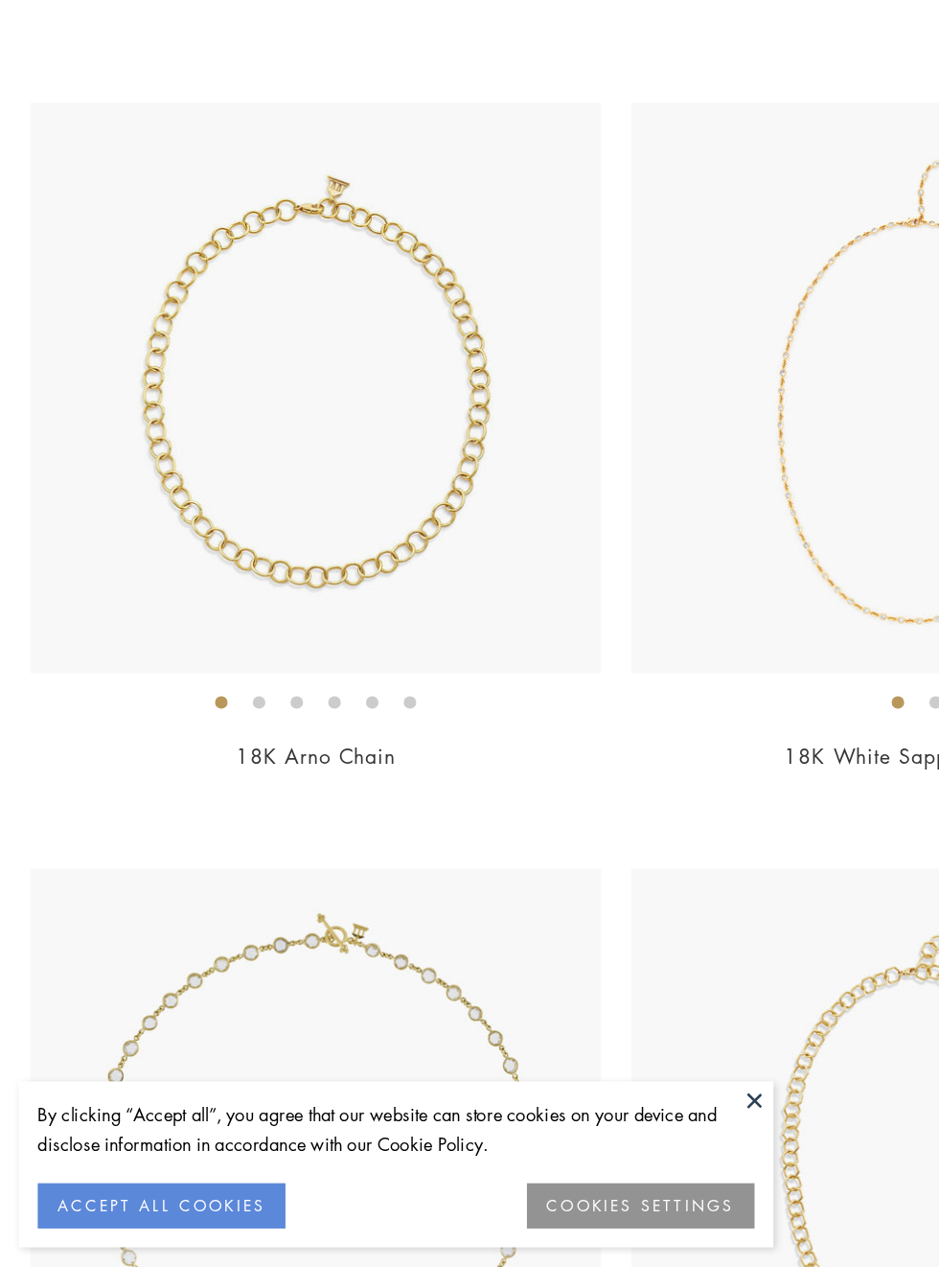 scroll, scrollTop: 2963, scrollLeft: 0, axis: vertical 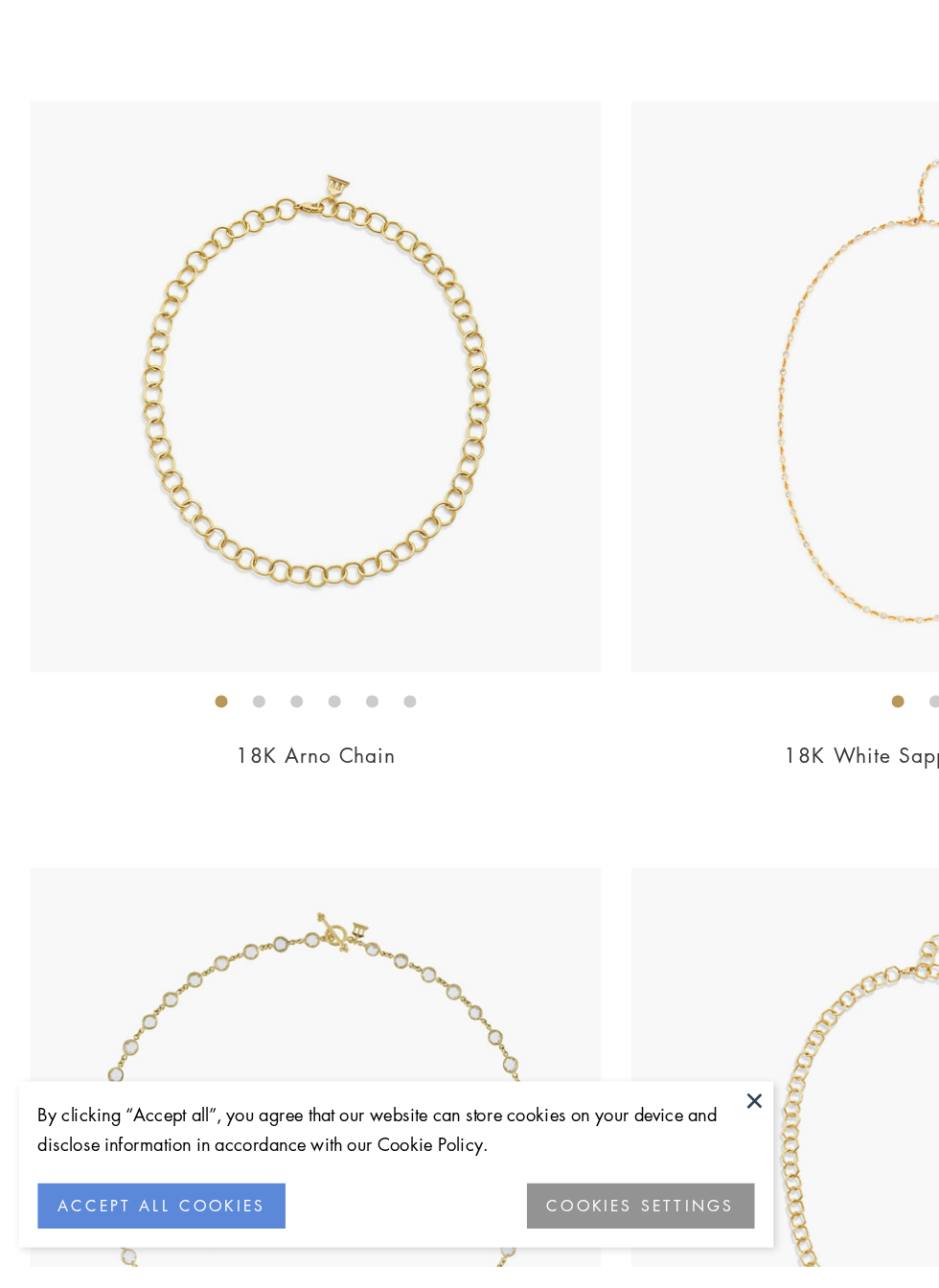 click at bounding box center (575, 1162) 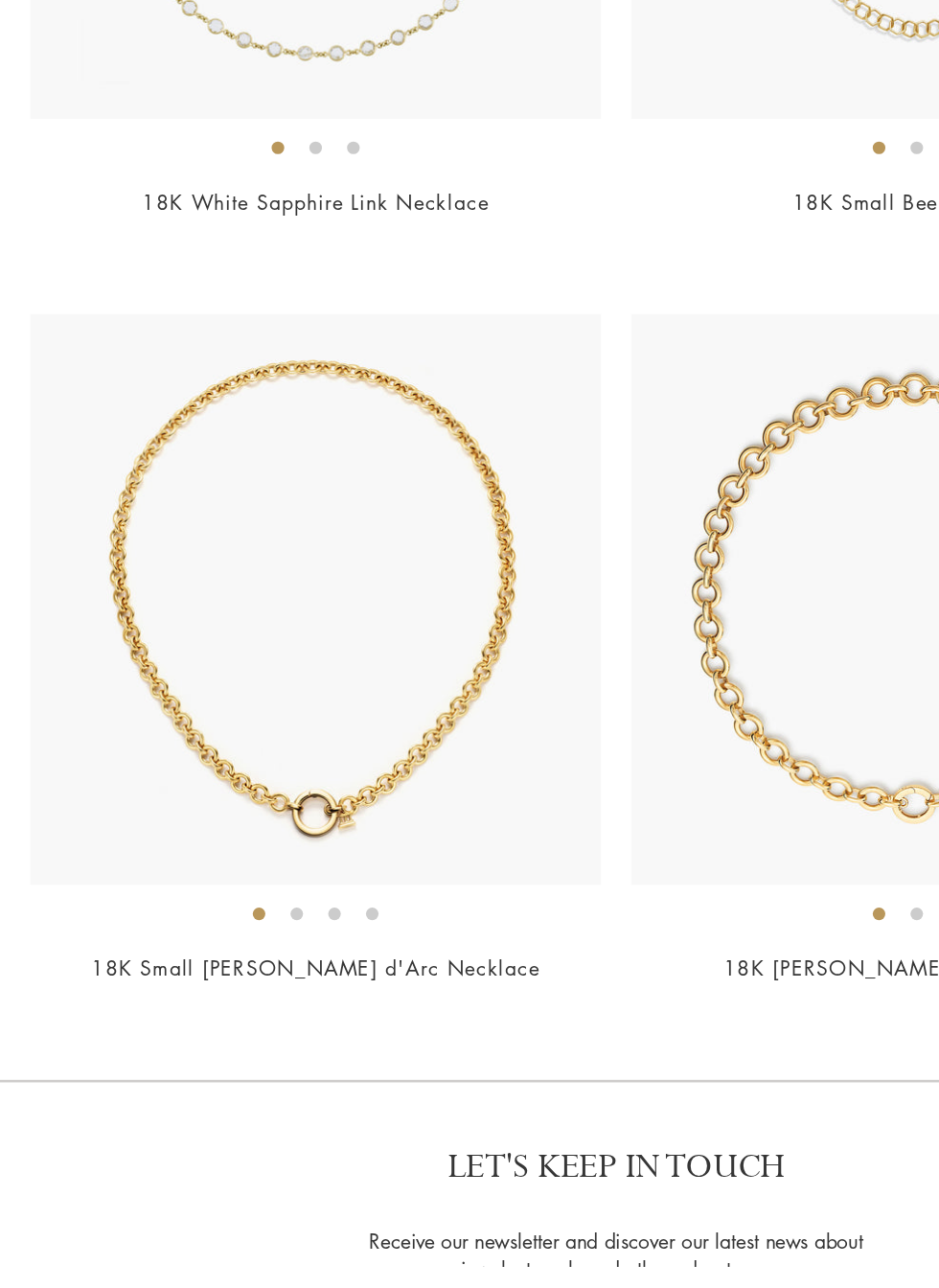 scroll, scrollTop: 3971, scrollLeft: 0, axis: vertical 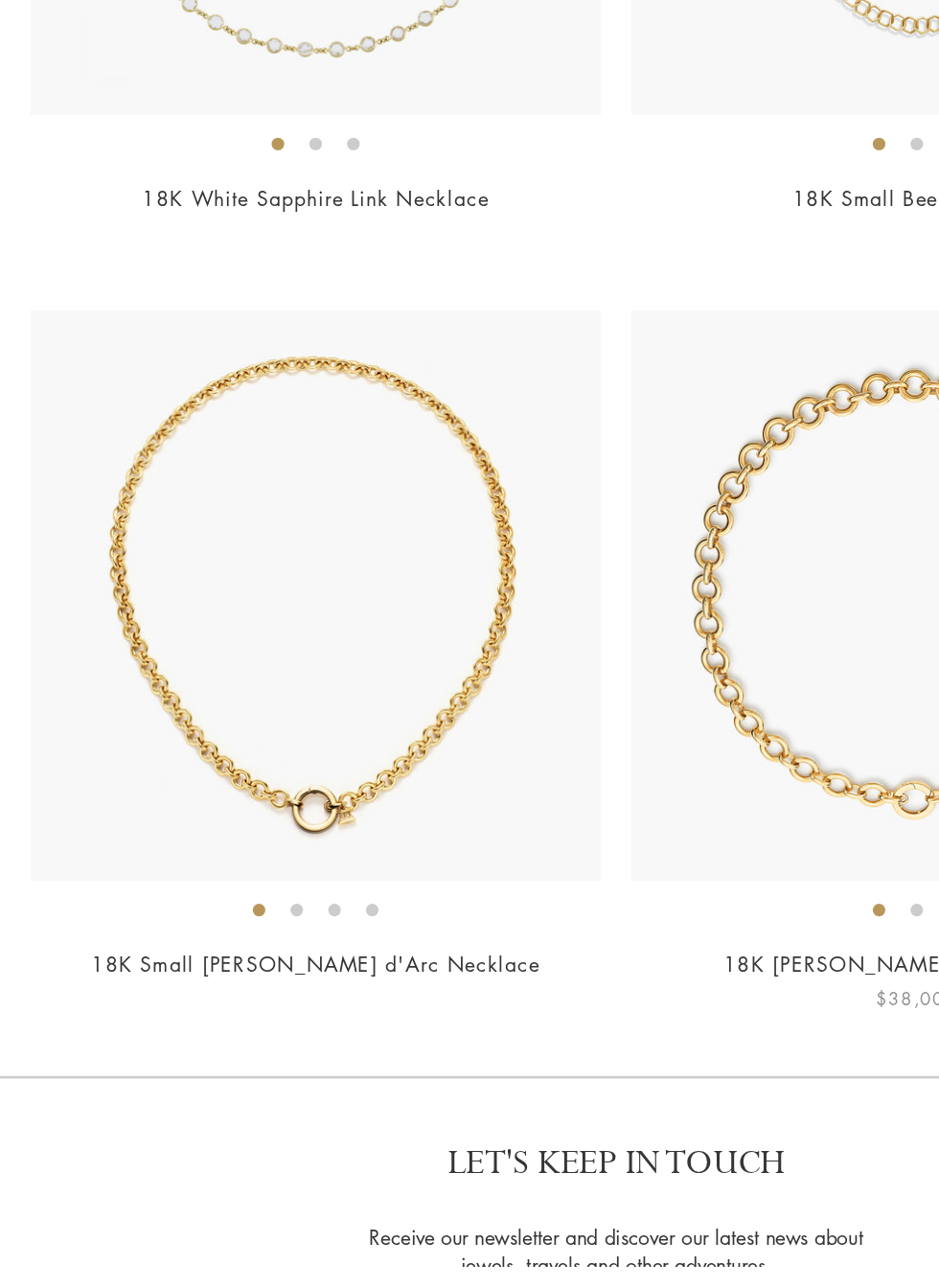 click at bounding box center [699, 777] 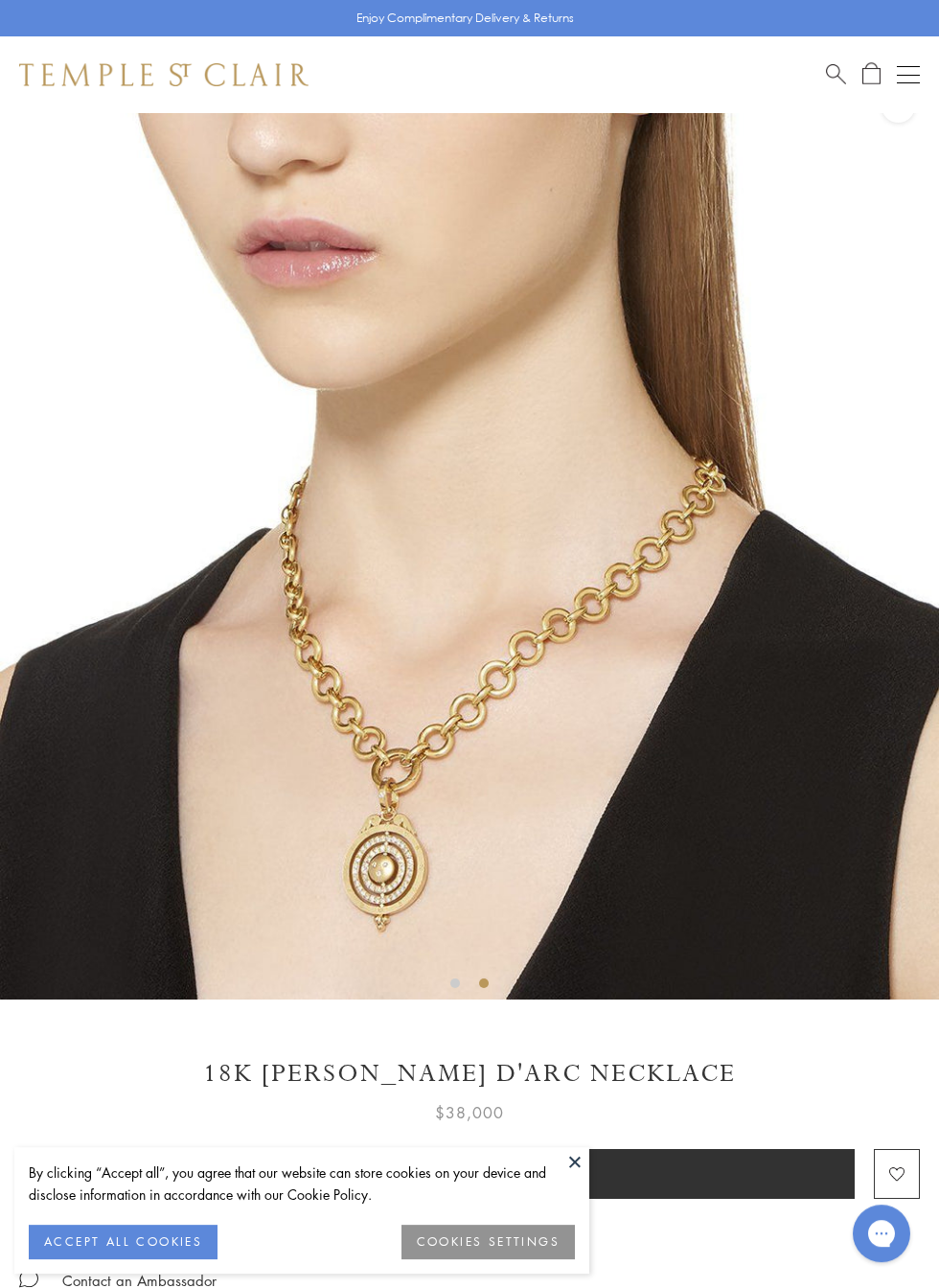 scroll, scrollTop: 0, scrollLeft: 0, axis: both 